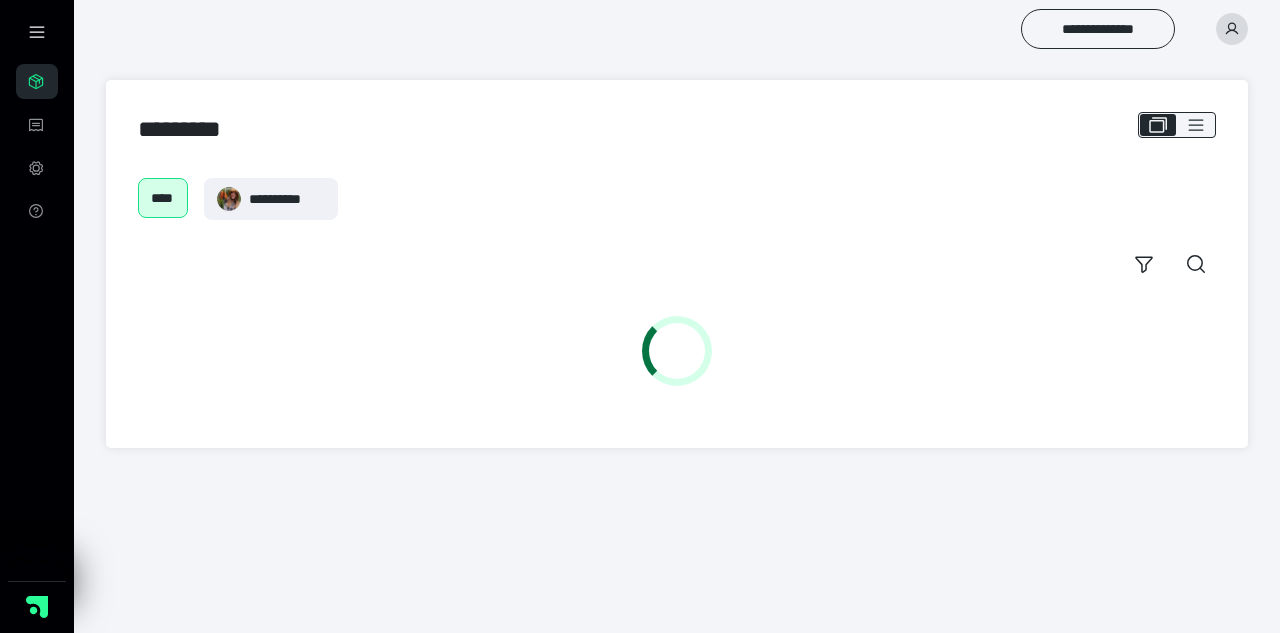 scroll, scrollTop: 0, scrollLeft: 0, axis: both 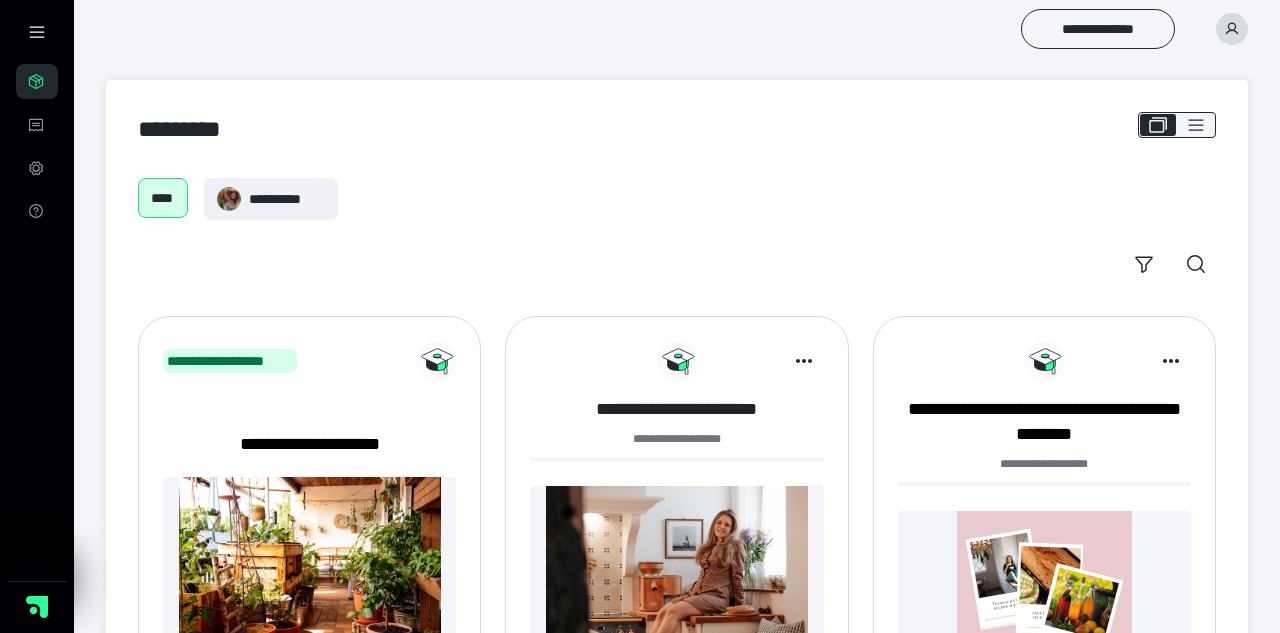 click on "**********" at bounding box center [676, 409] 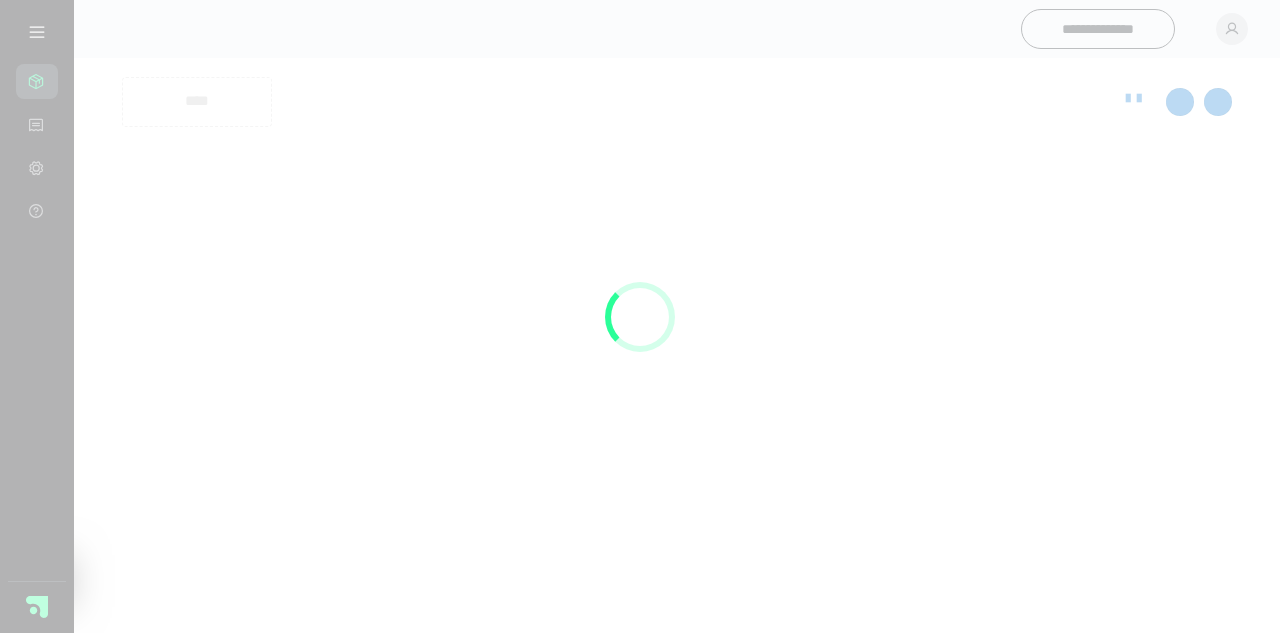 scroll, scrollTop: 0, scrollLeft: 0, axis: both 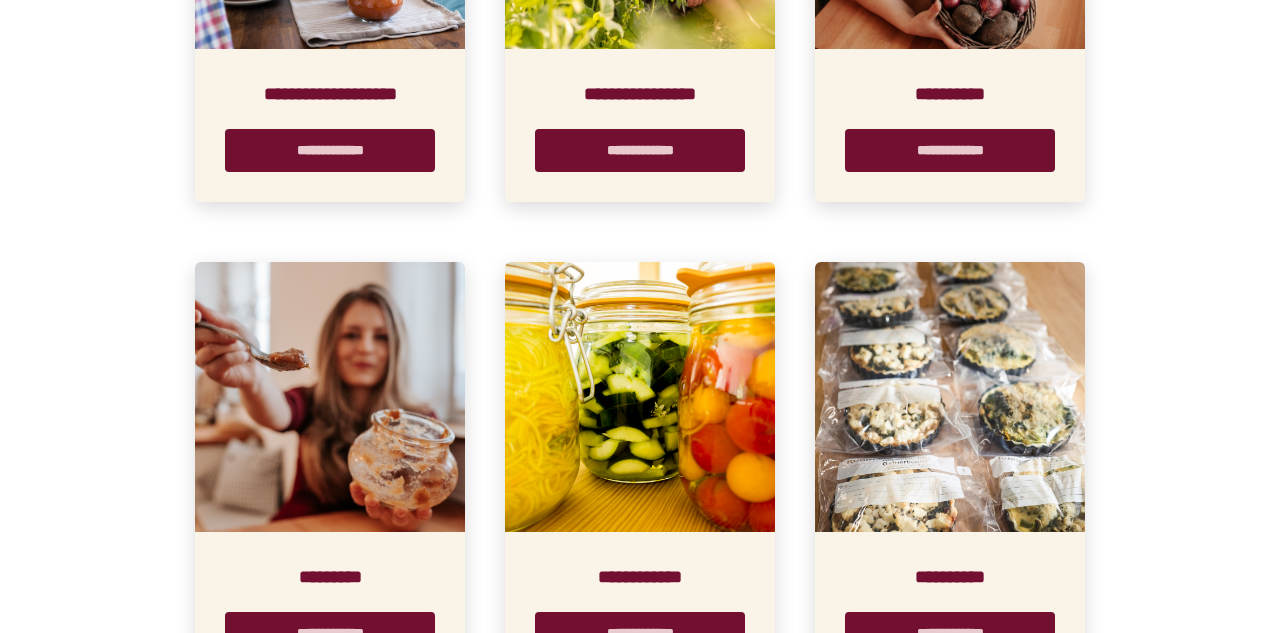 click at bounding box center (330, 397) 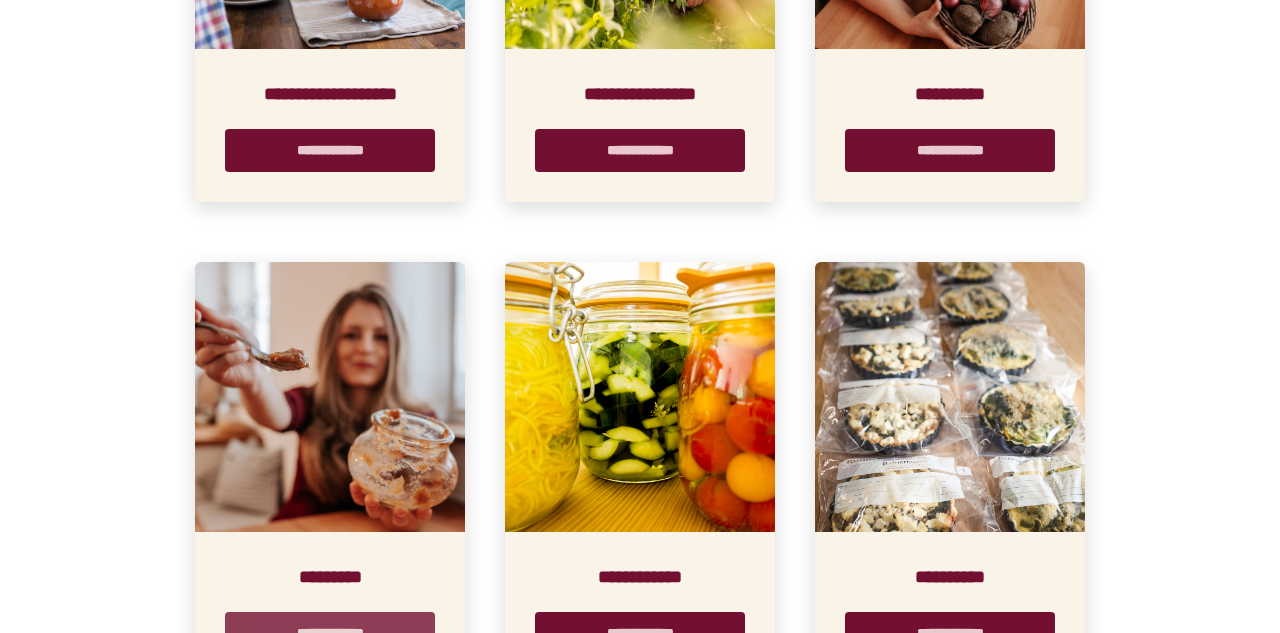 click on "**********" at bounding box center [330, 633] 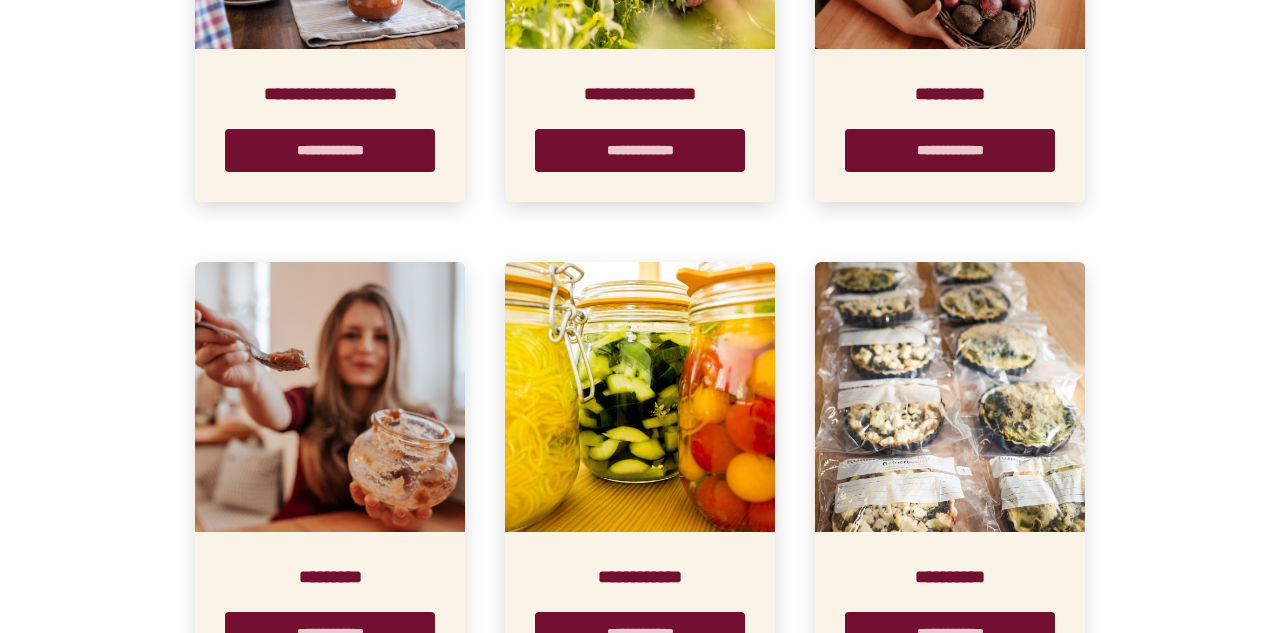 scroll, scrollTop: 0, scrollLeft: 0, axis: both 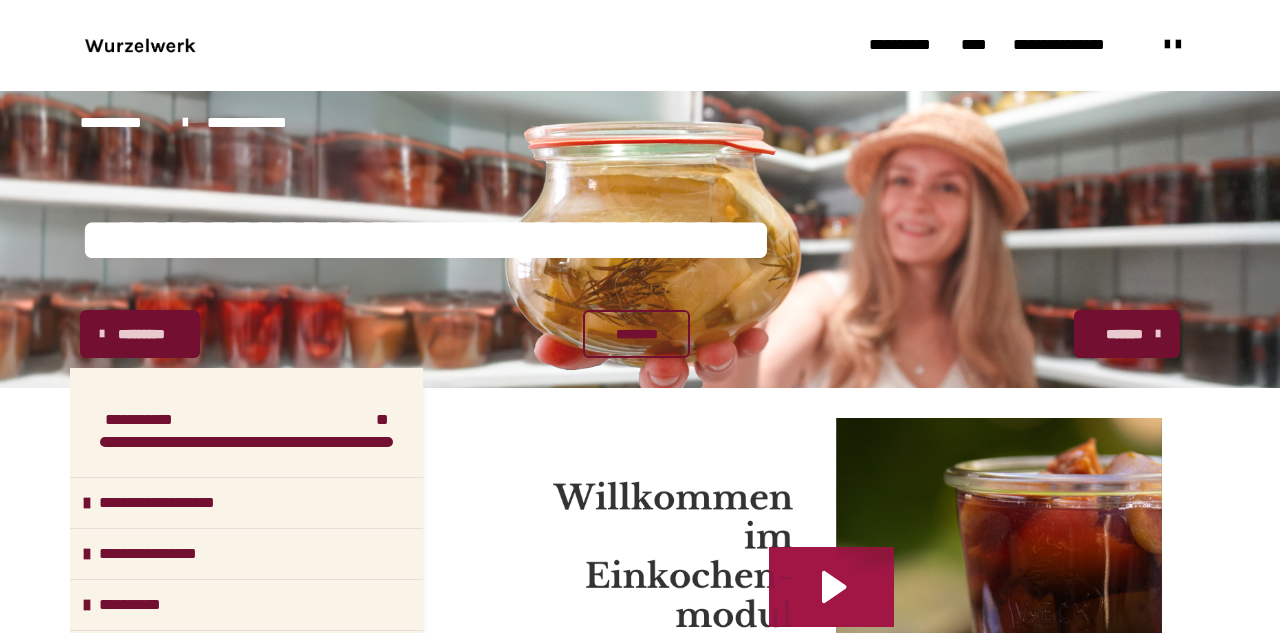 click 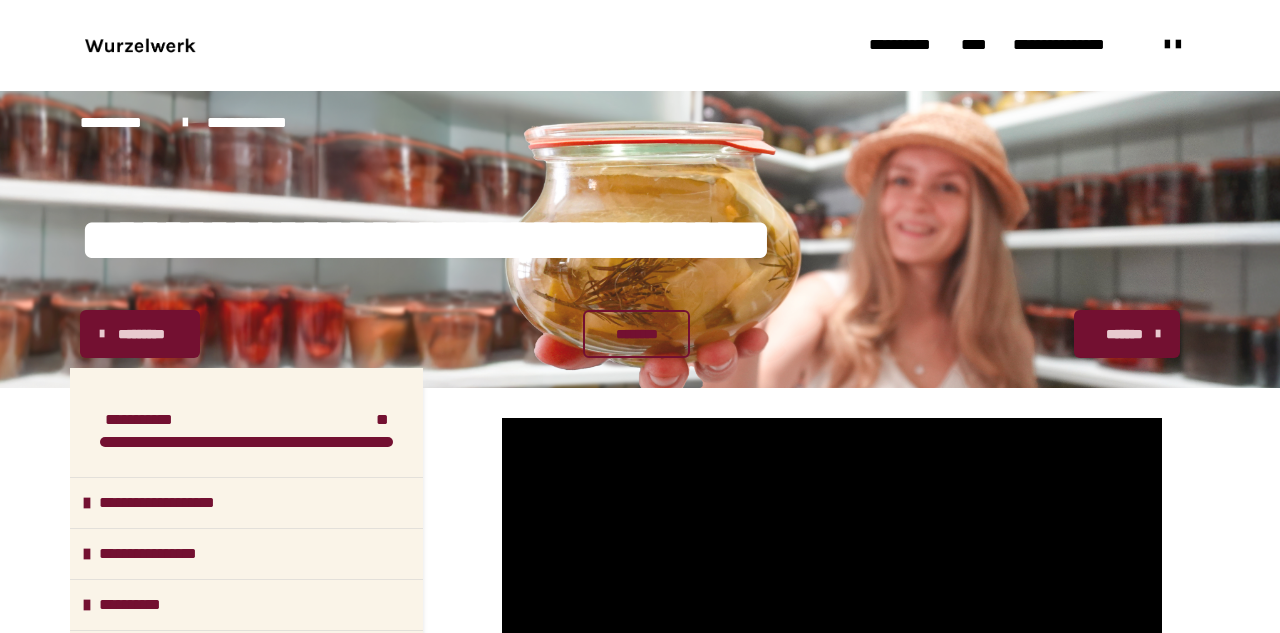 click on "*******" at bounding box center (1125, 334) 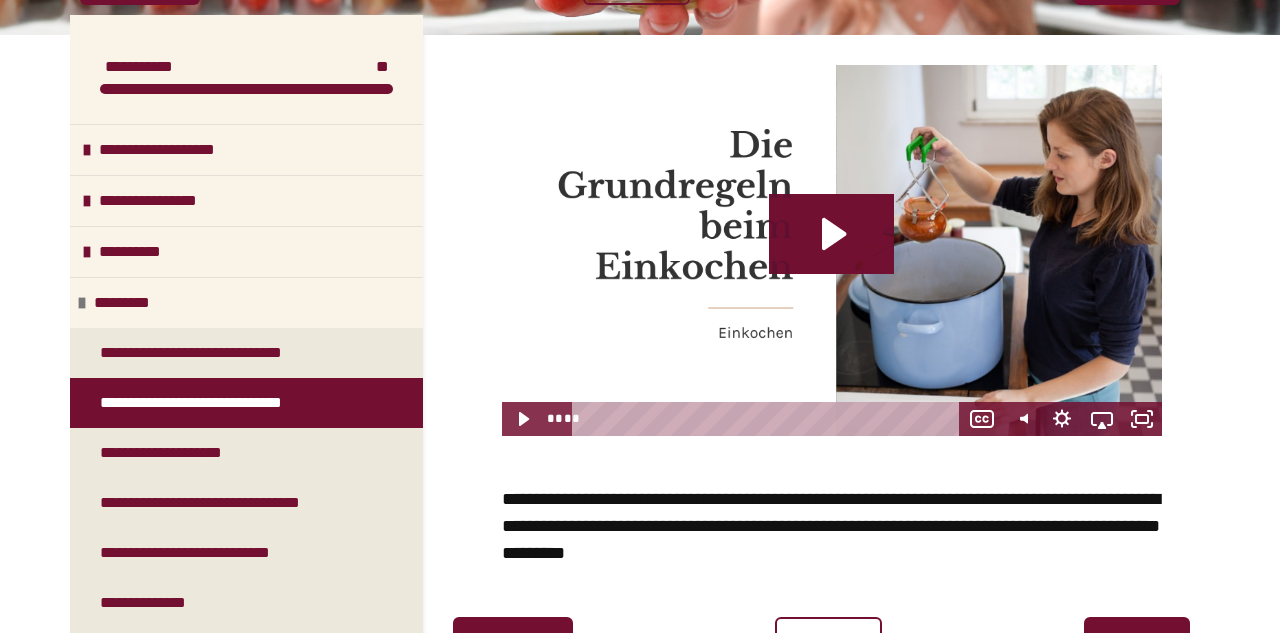scroll, scrollTop: 356, scrollLeft: 0, axis: vertical 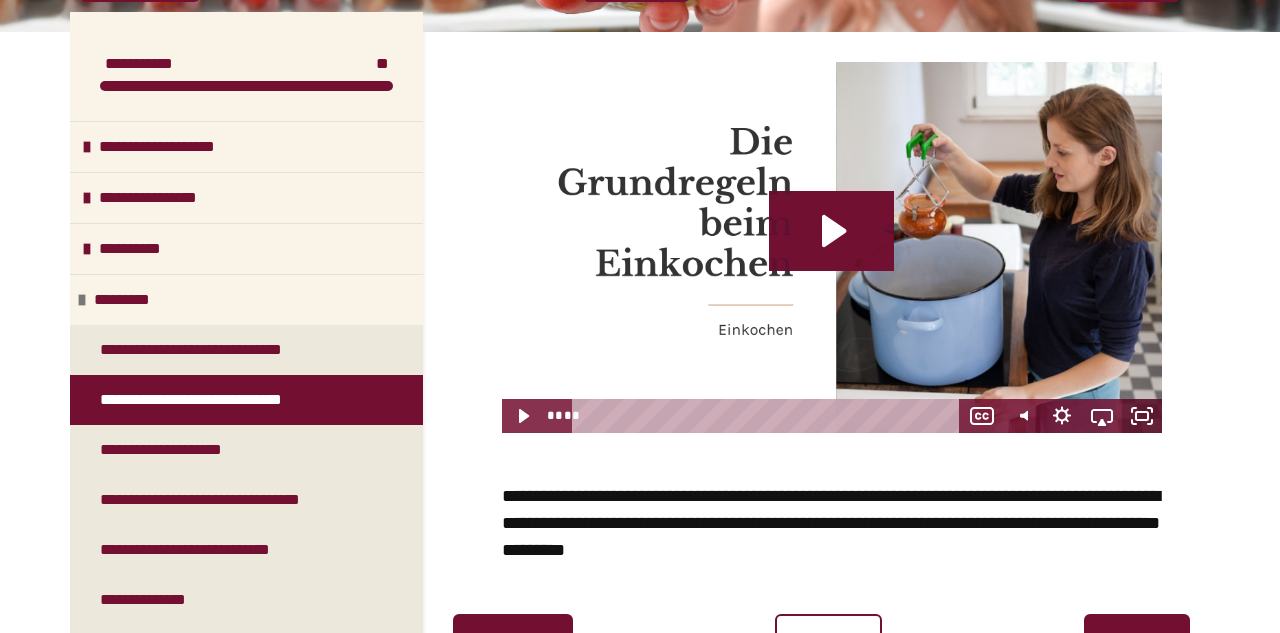 click 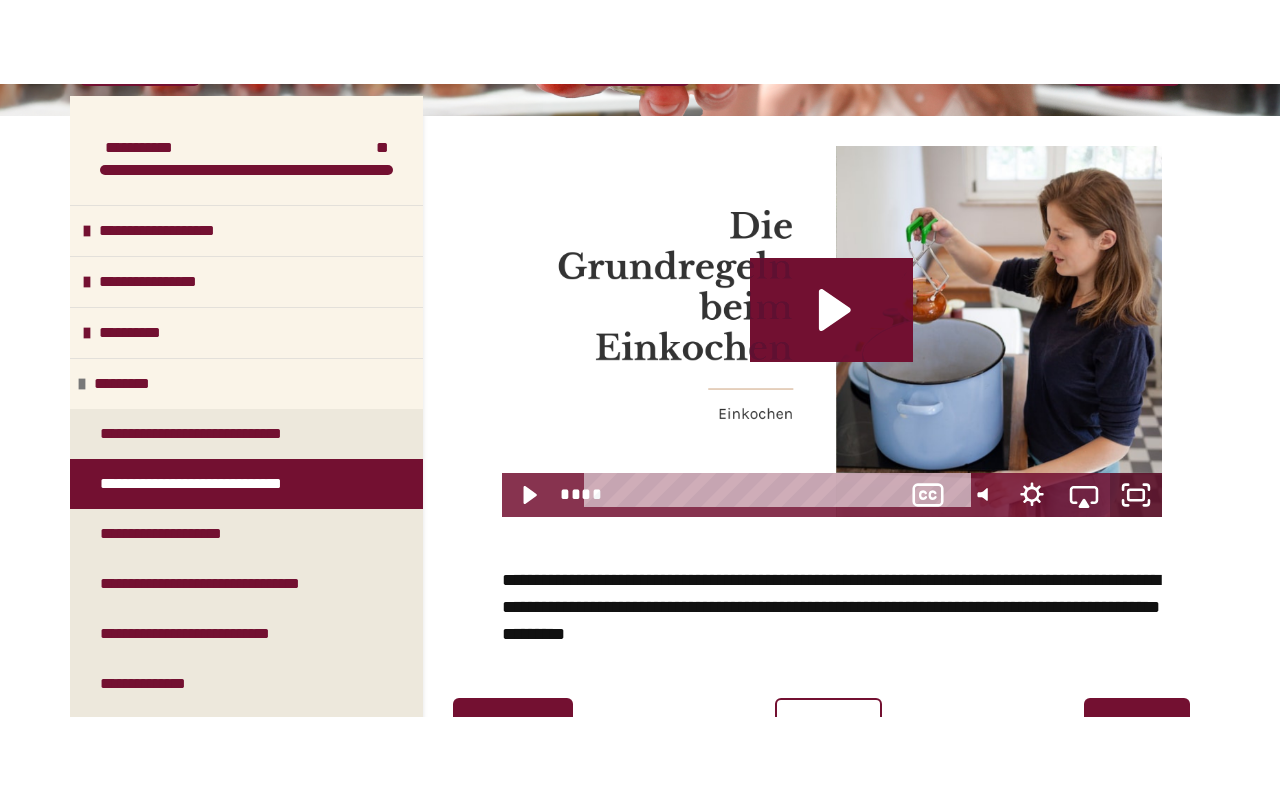 scroll, scrollTop: 0, scrollLeft: 0, axis: both 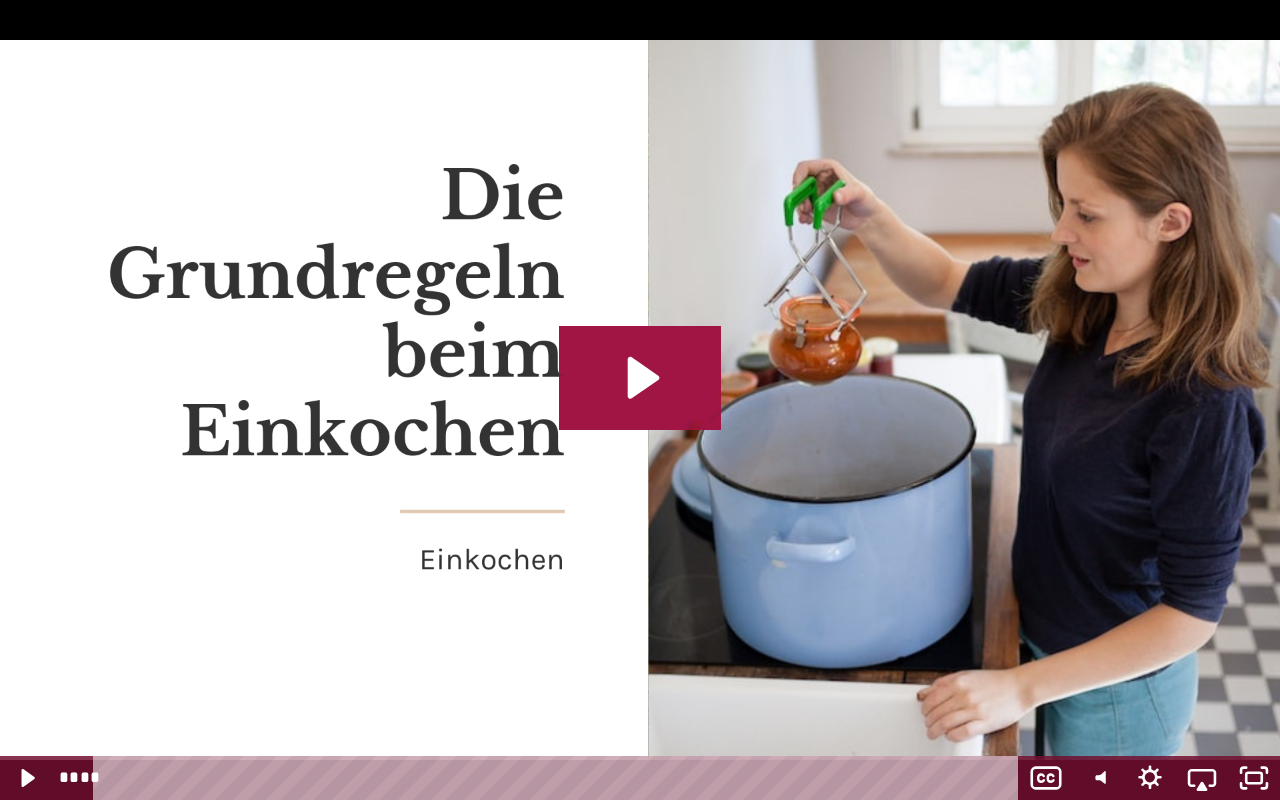 click 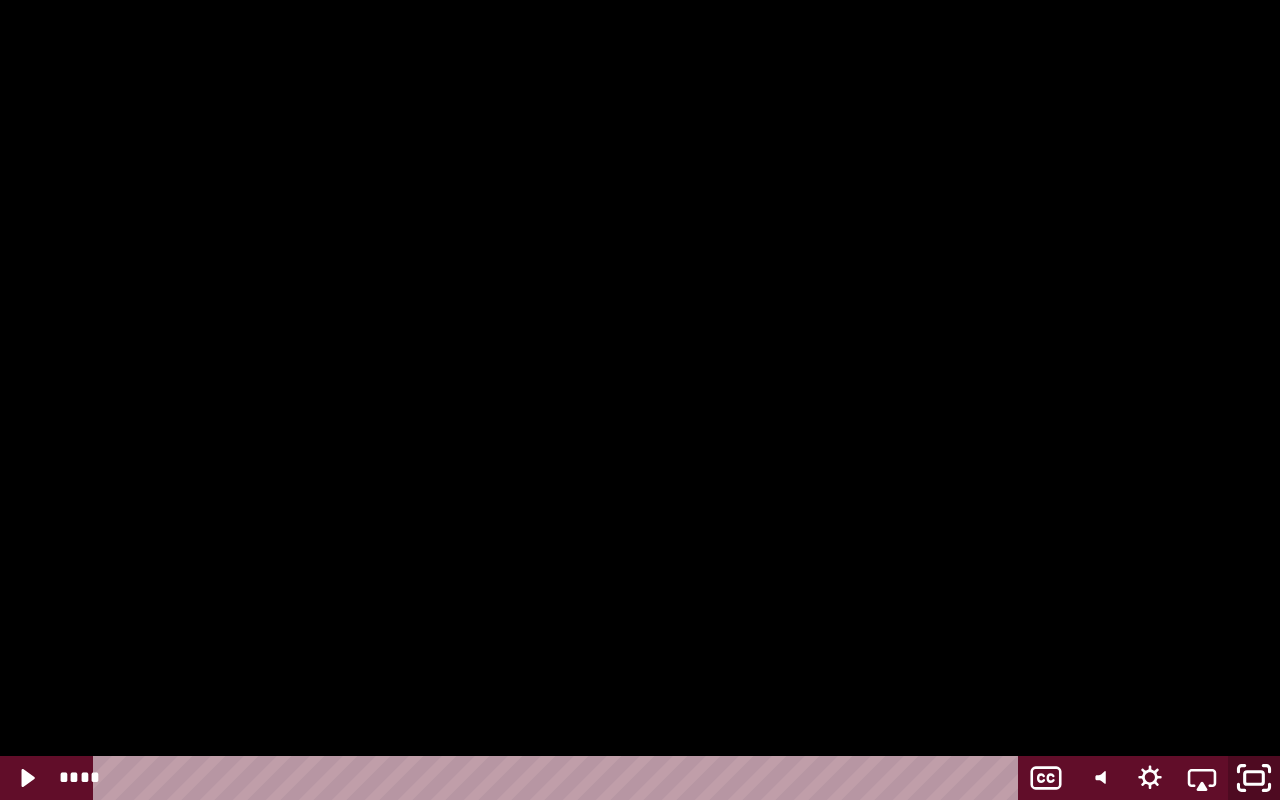 click 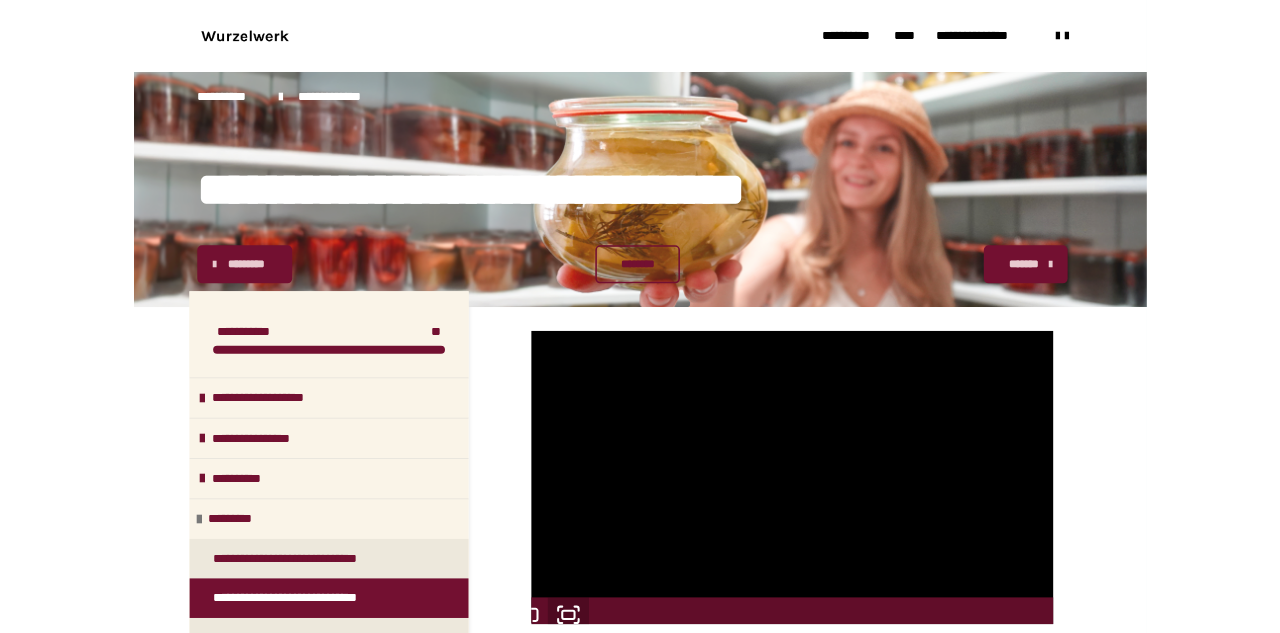 scroll, scrollTop: 356, scrollLeft: 0, axis: vertical 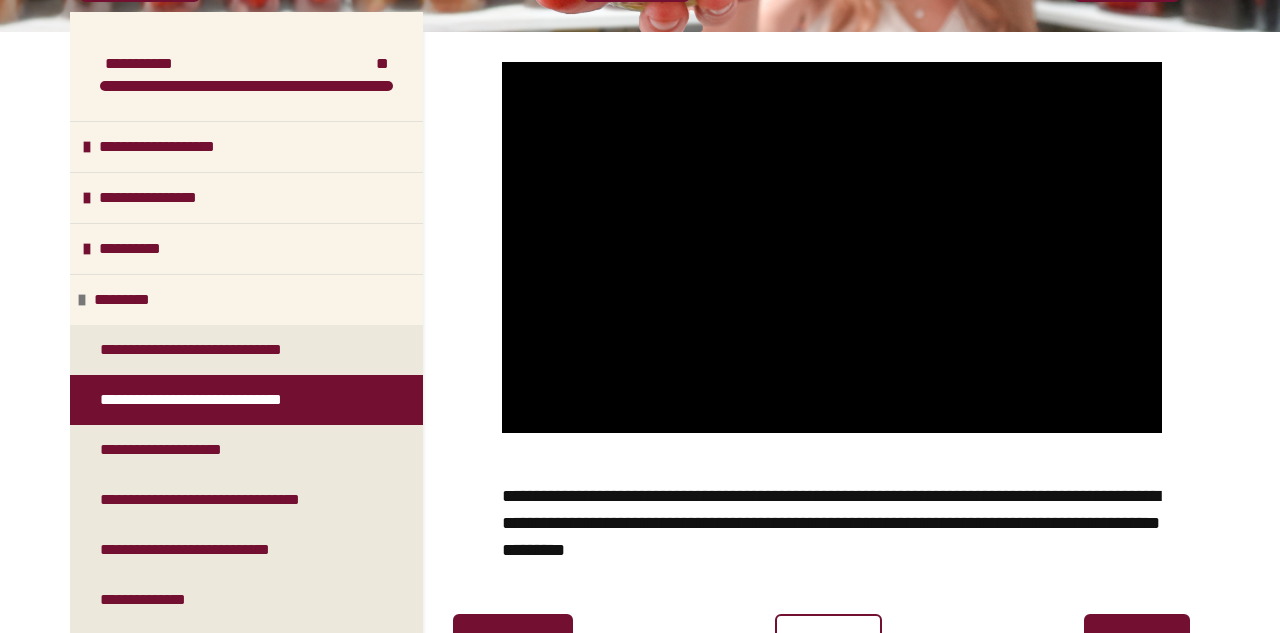 type 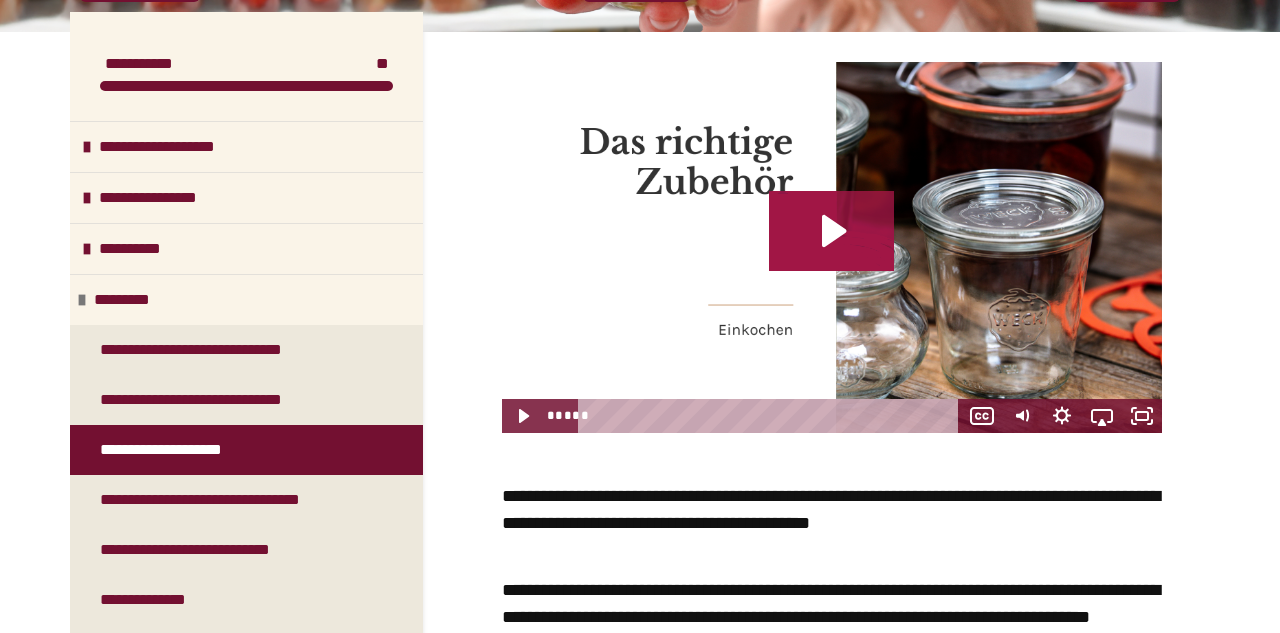 click 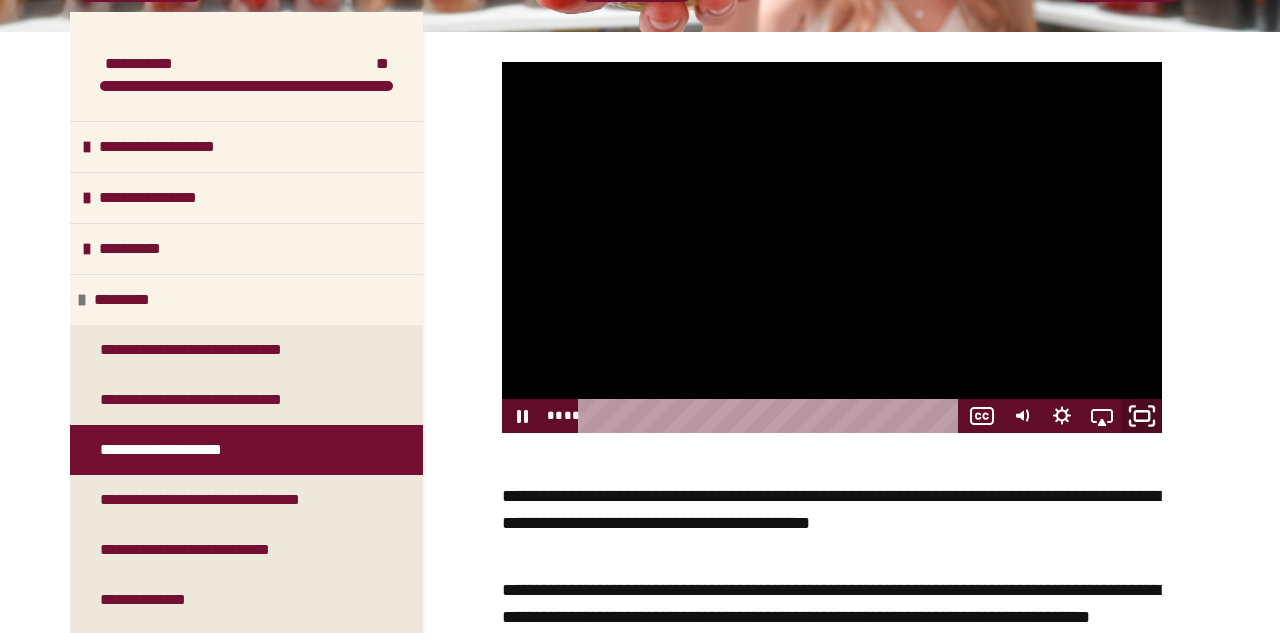 click 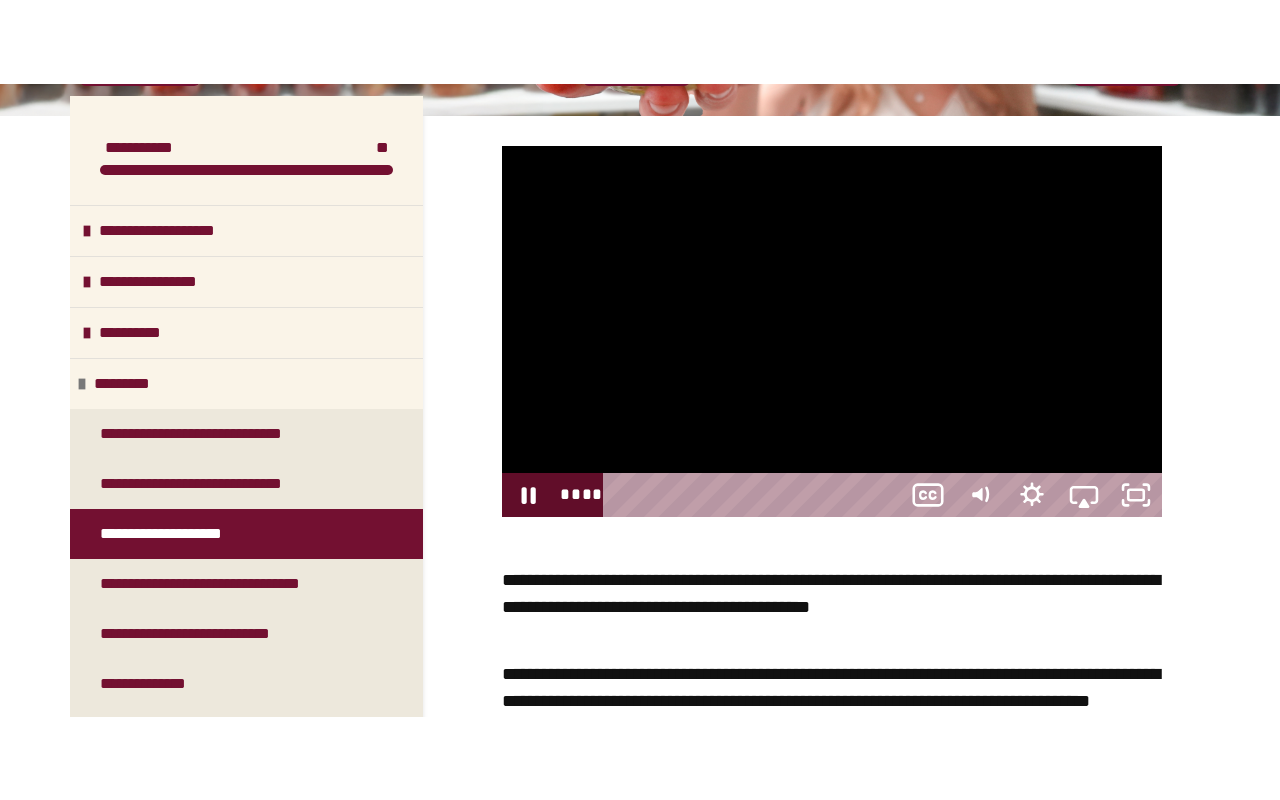 scroll, scrollTop: 0, scrollLeft: 0, axis: both 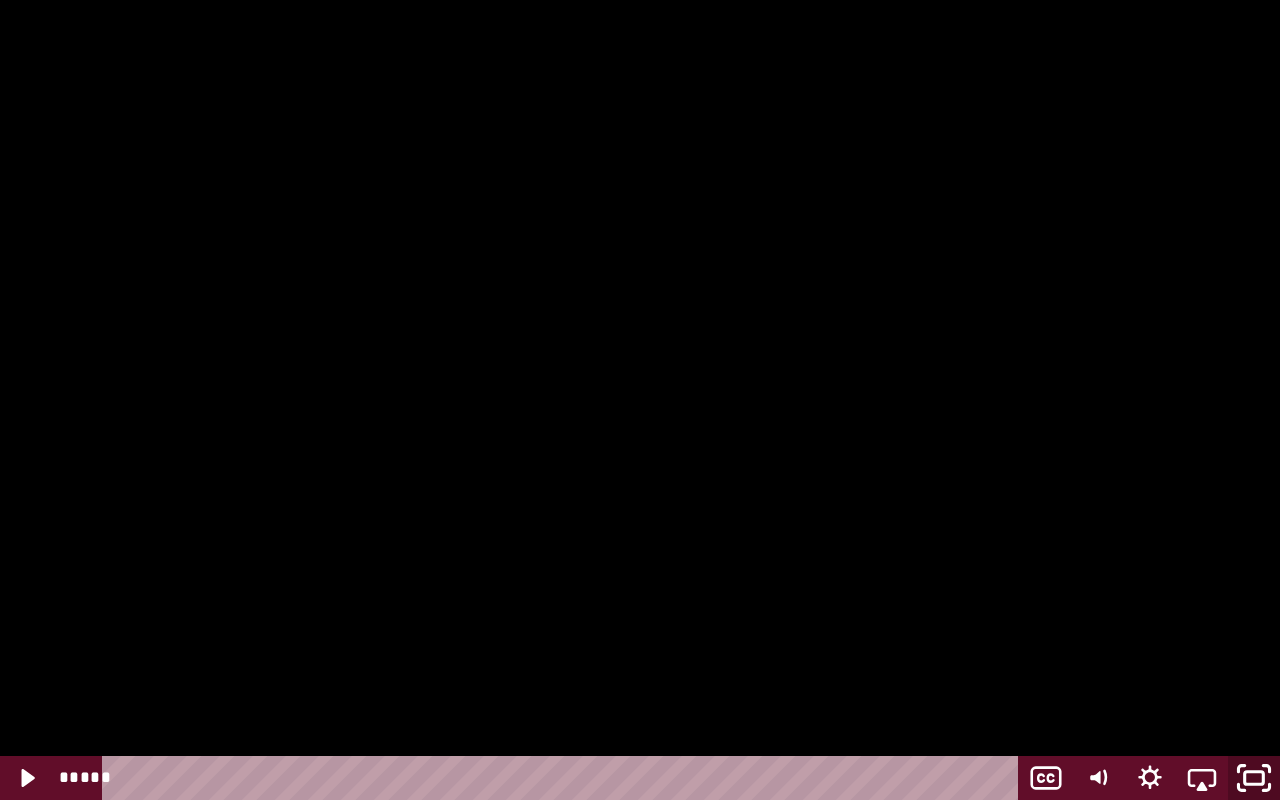 click 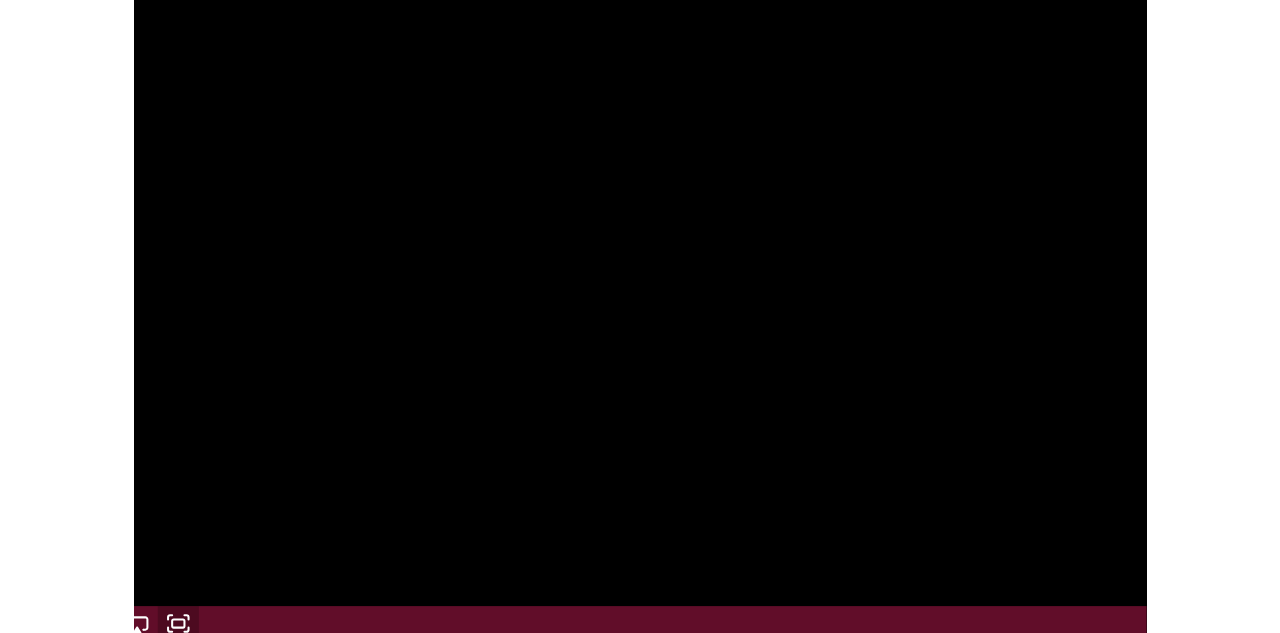 scroll, scrollTop: 356, scrollLeft: 0, axis: vertical 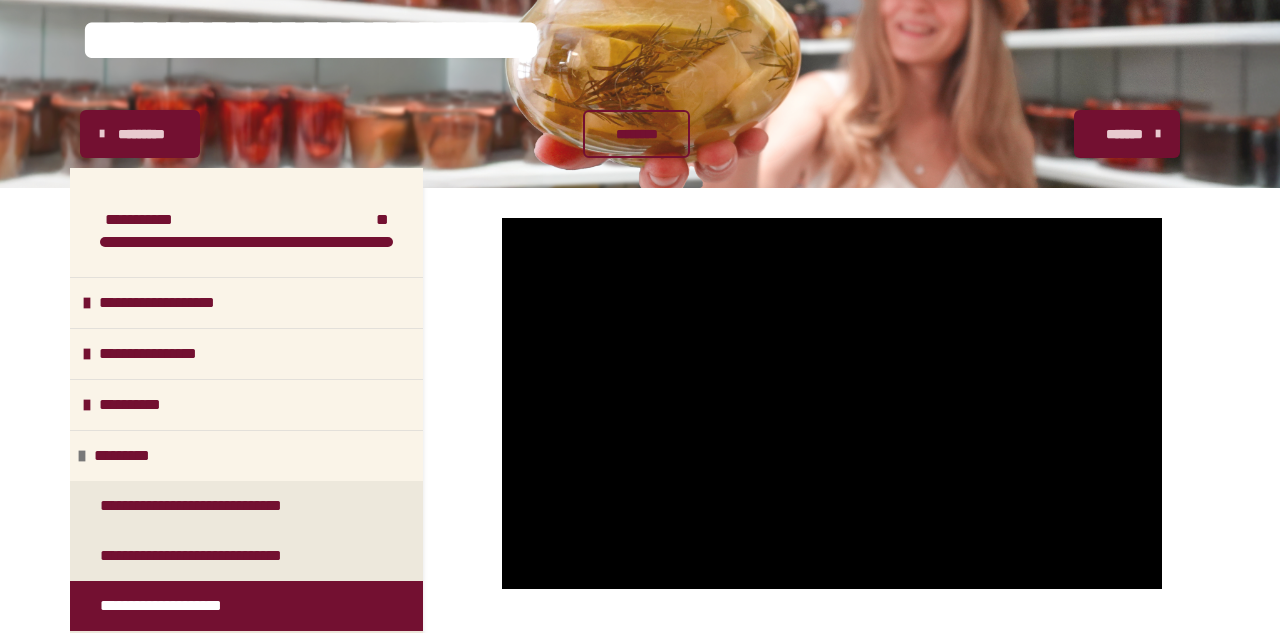 click on "*******" at bounding box center [1125, 134] 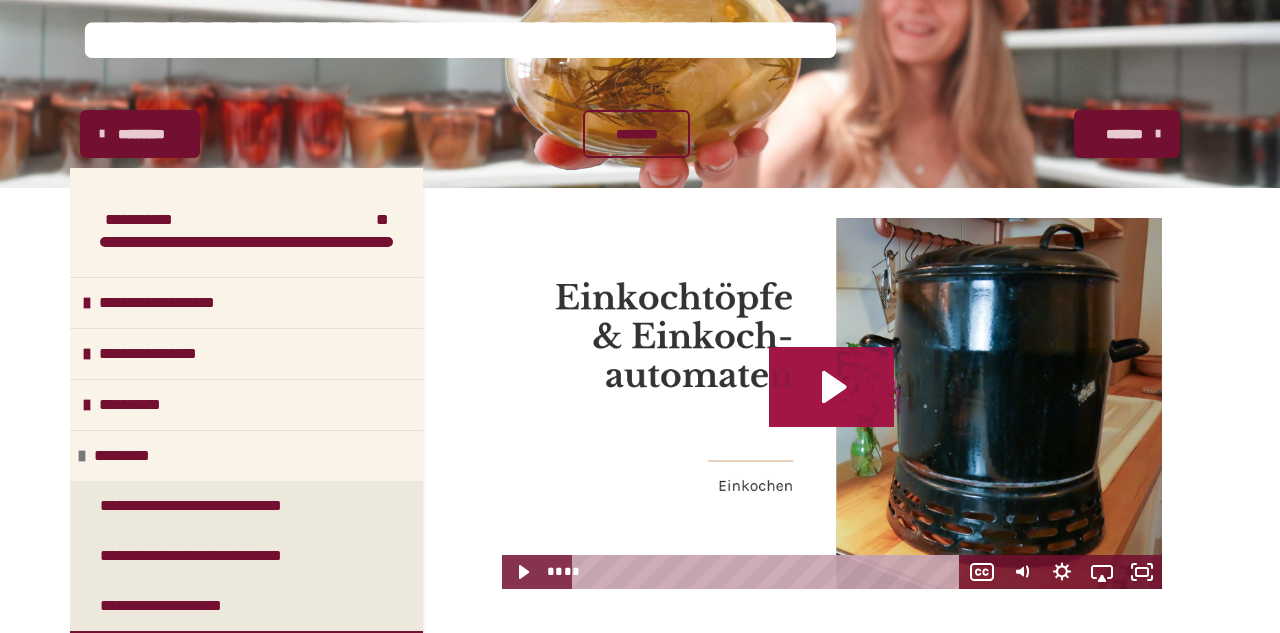 click 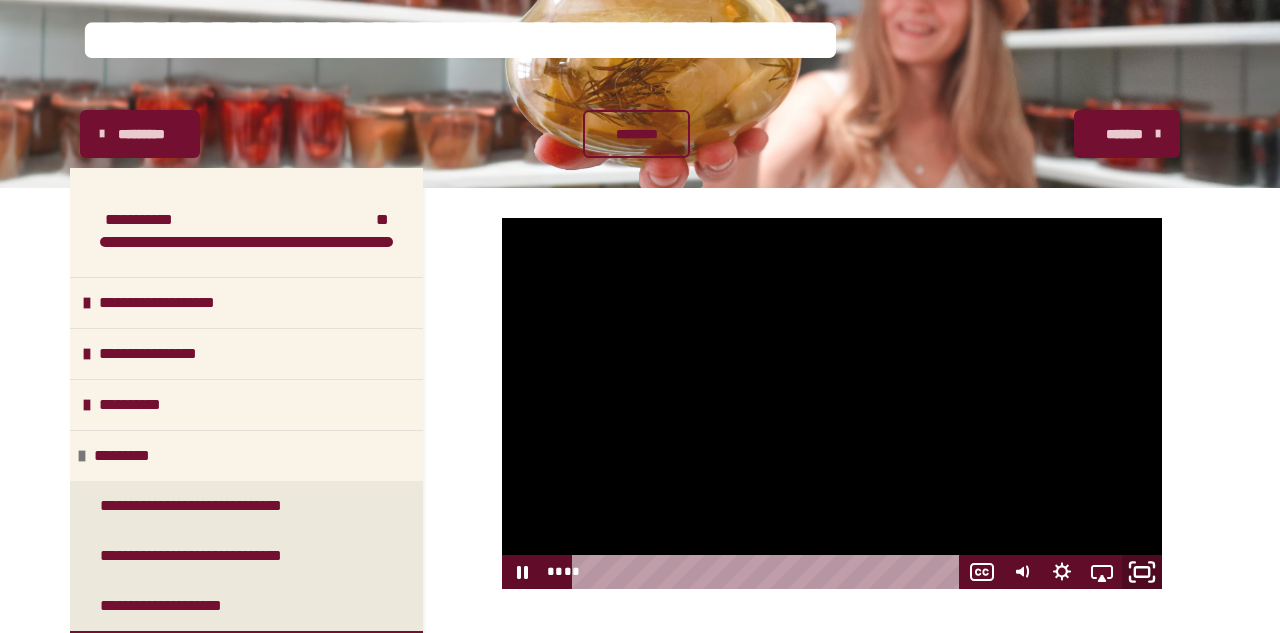 click 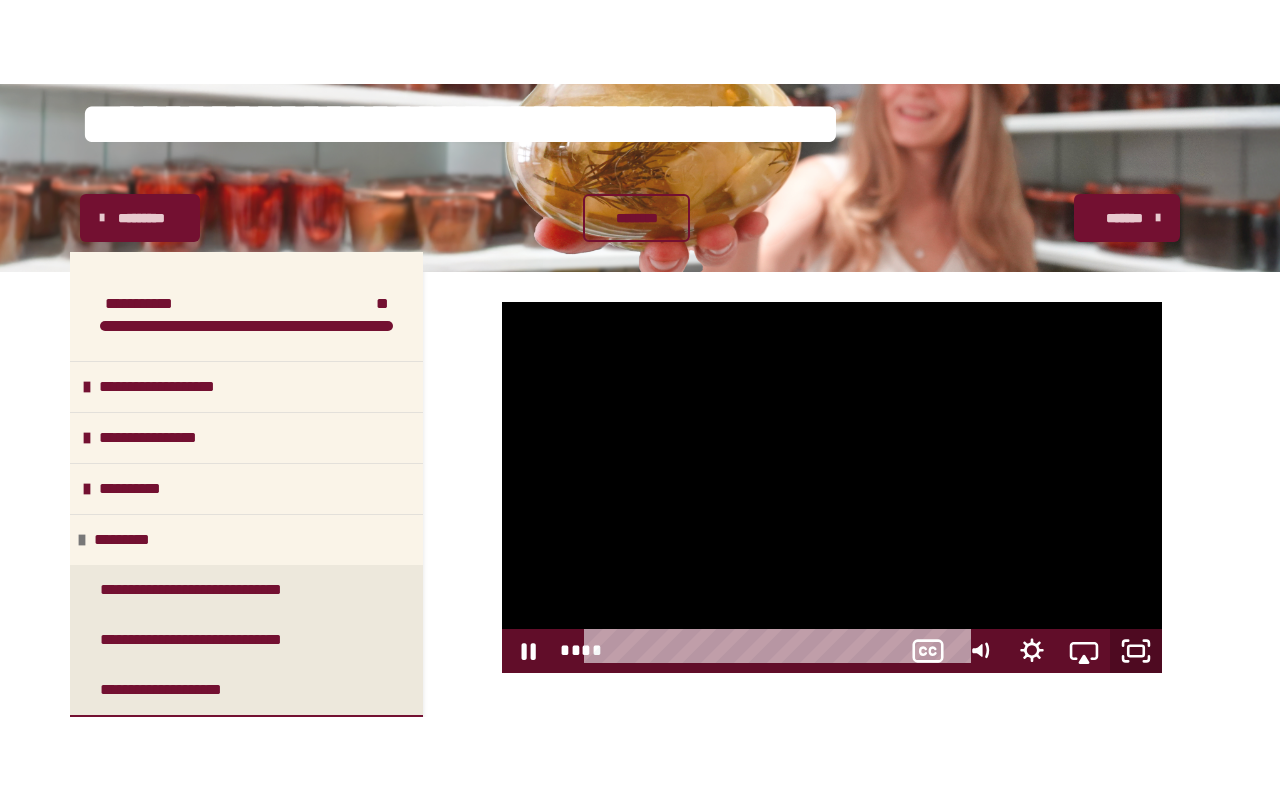 scroll, scrollTop: 0, scrollLeft: 0, axis: both 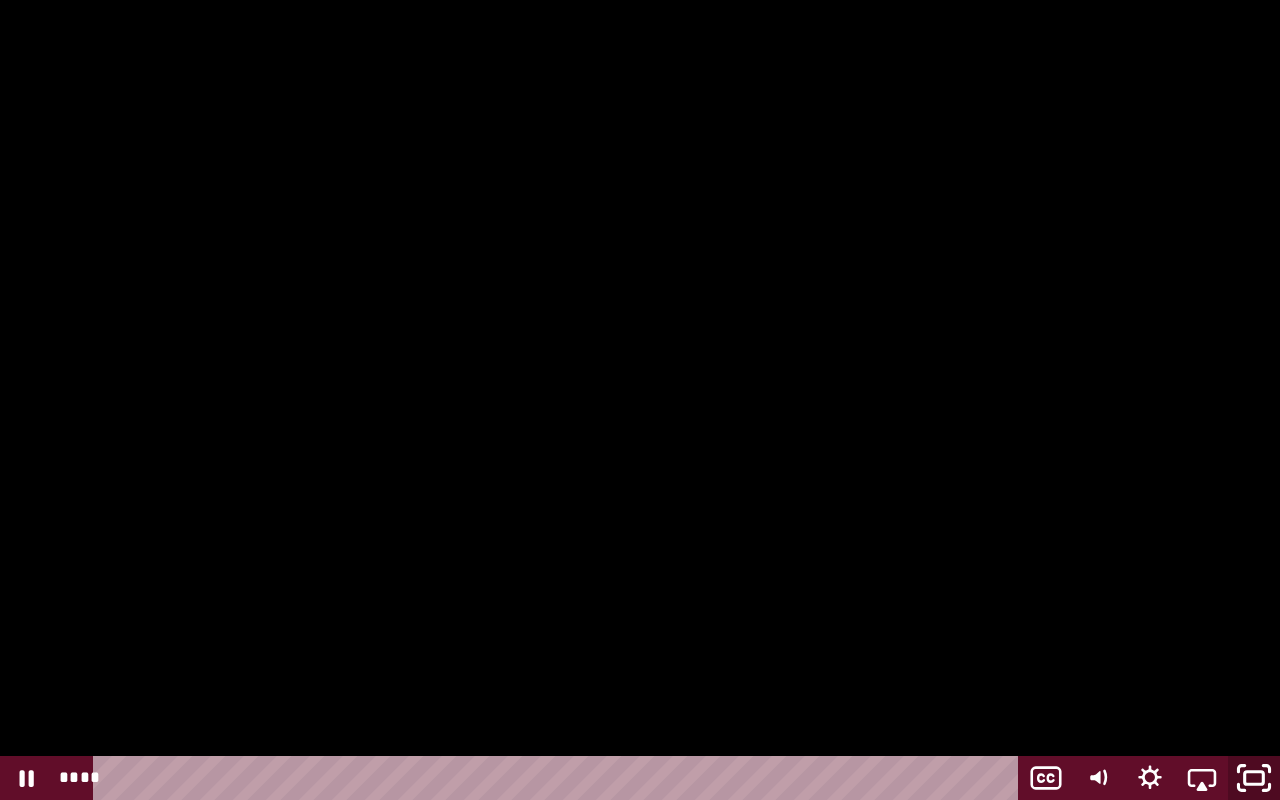 click 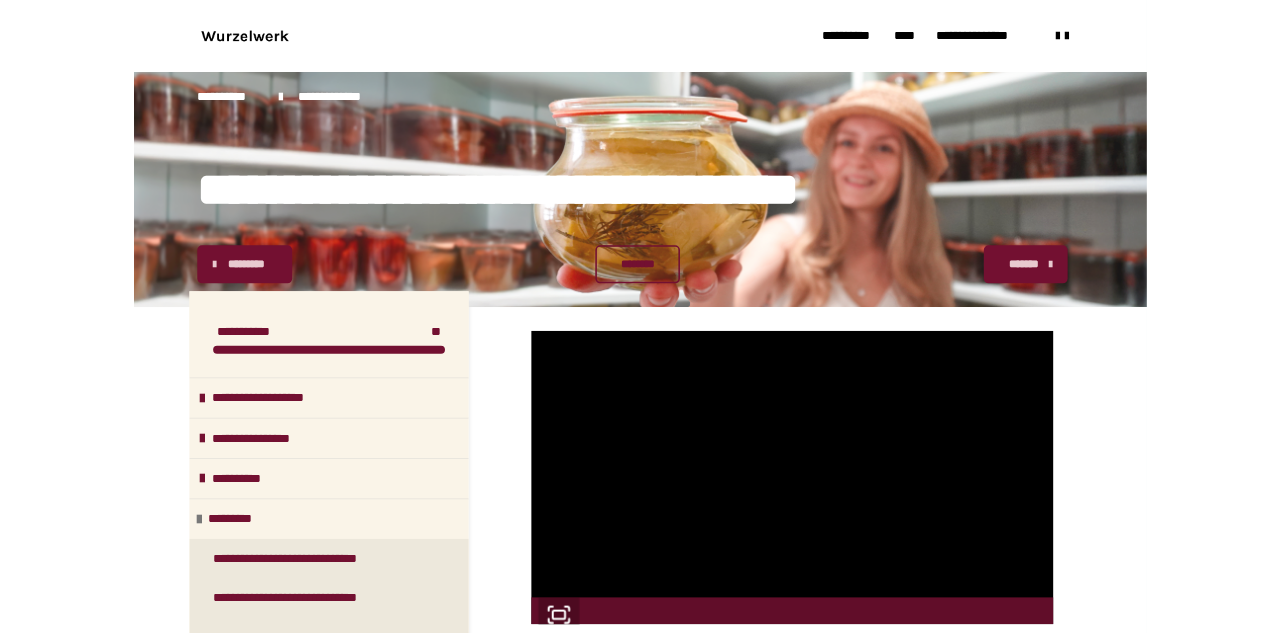 scroll, scrollTop: 200, scrollLeft: 0, axis: vertical 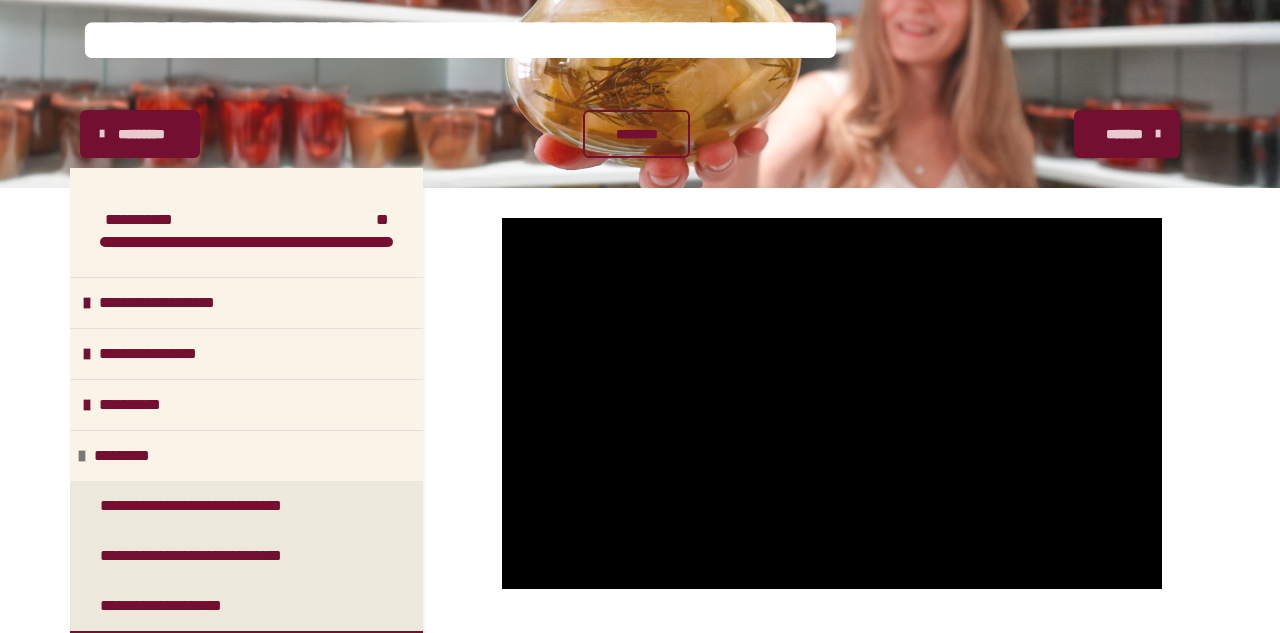 click on "*******" at bounding box center (1125, 134) 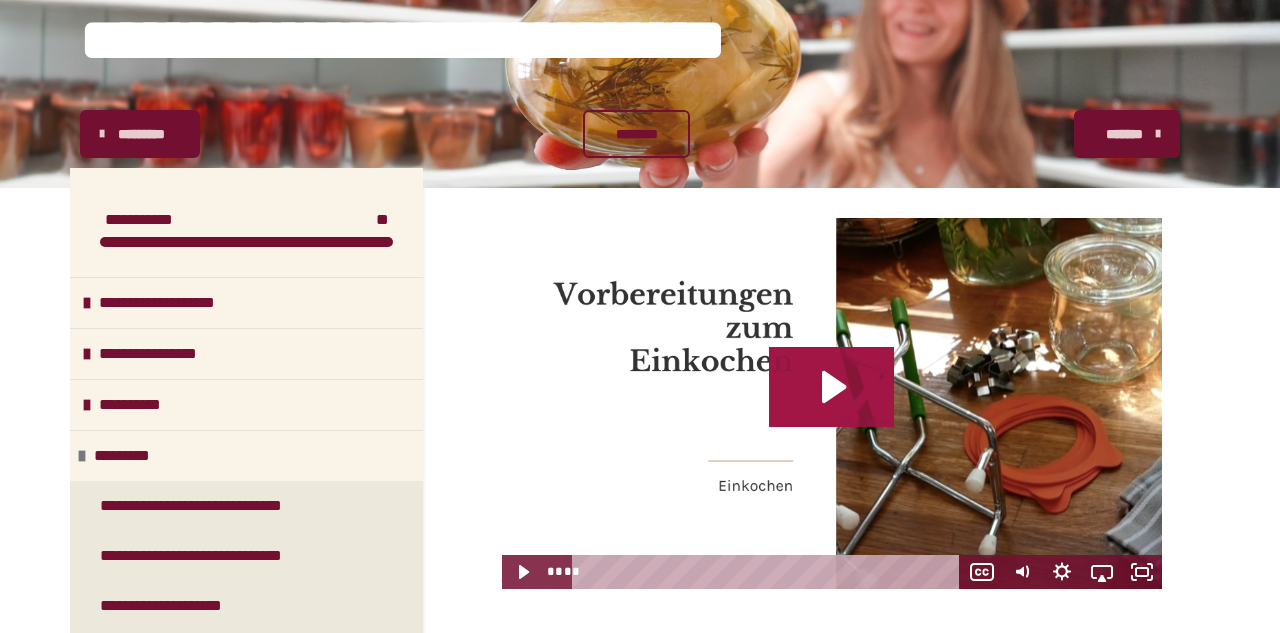 click 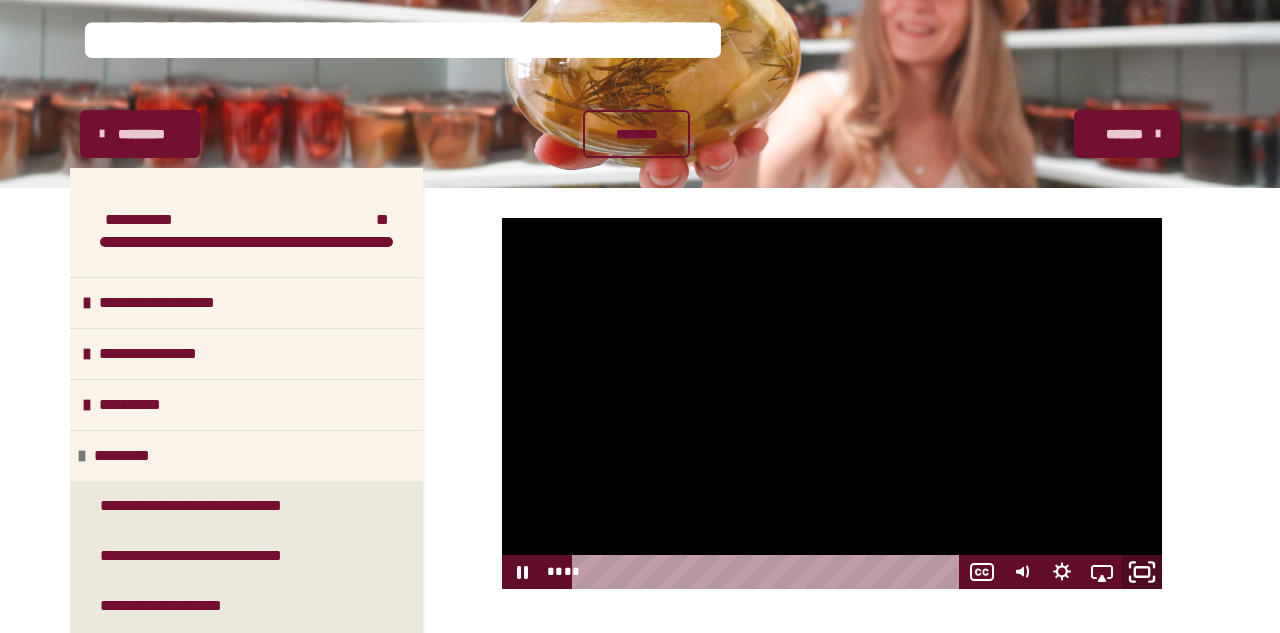 click 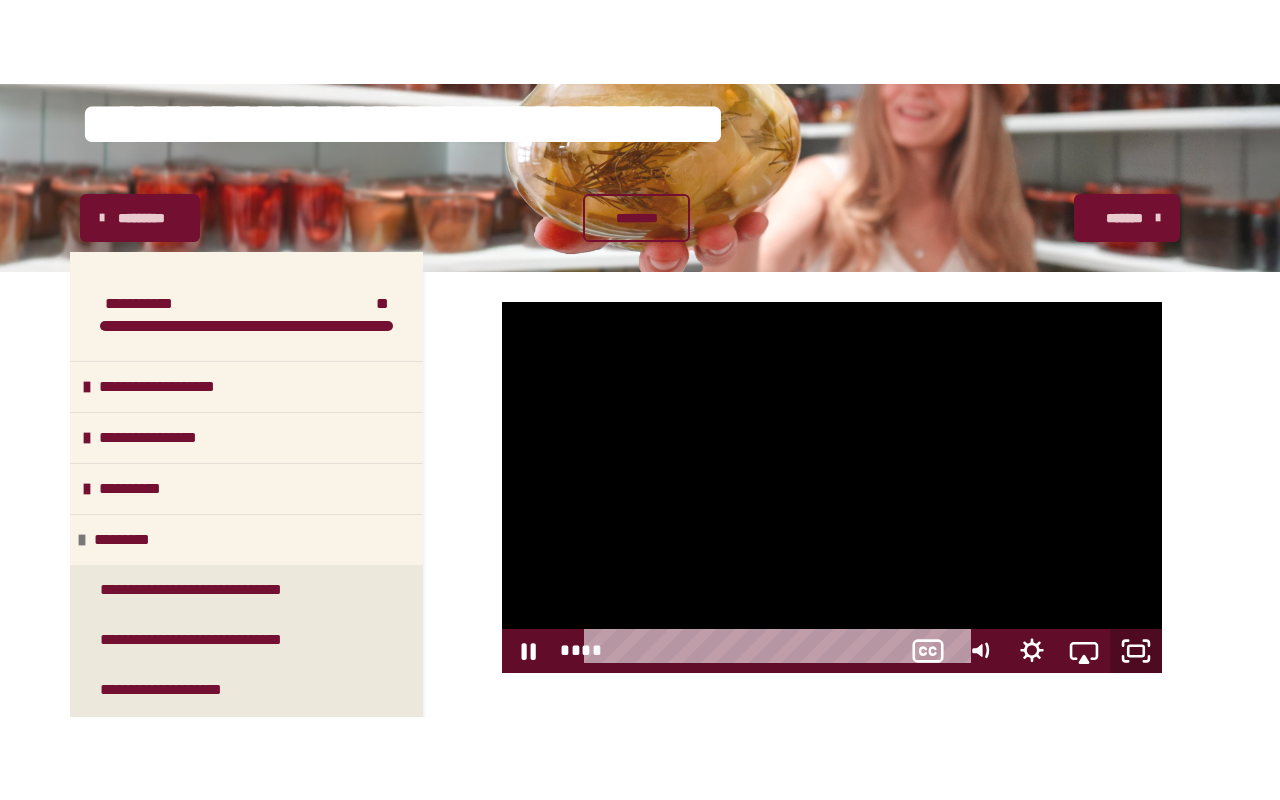 scroll, scrollTop: 0, scrollLeft: 0, axis: both 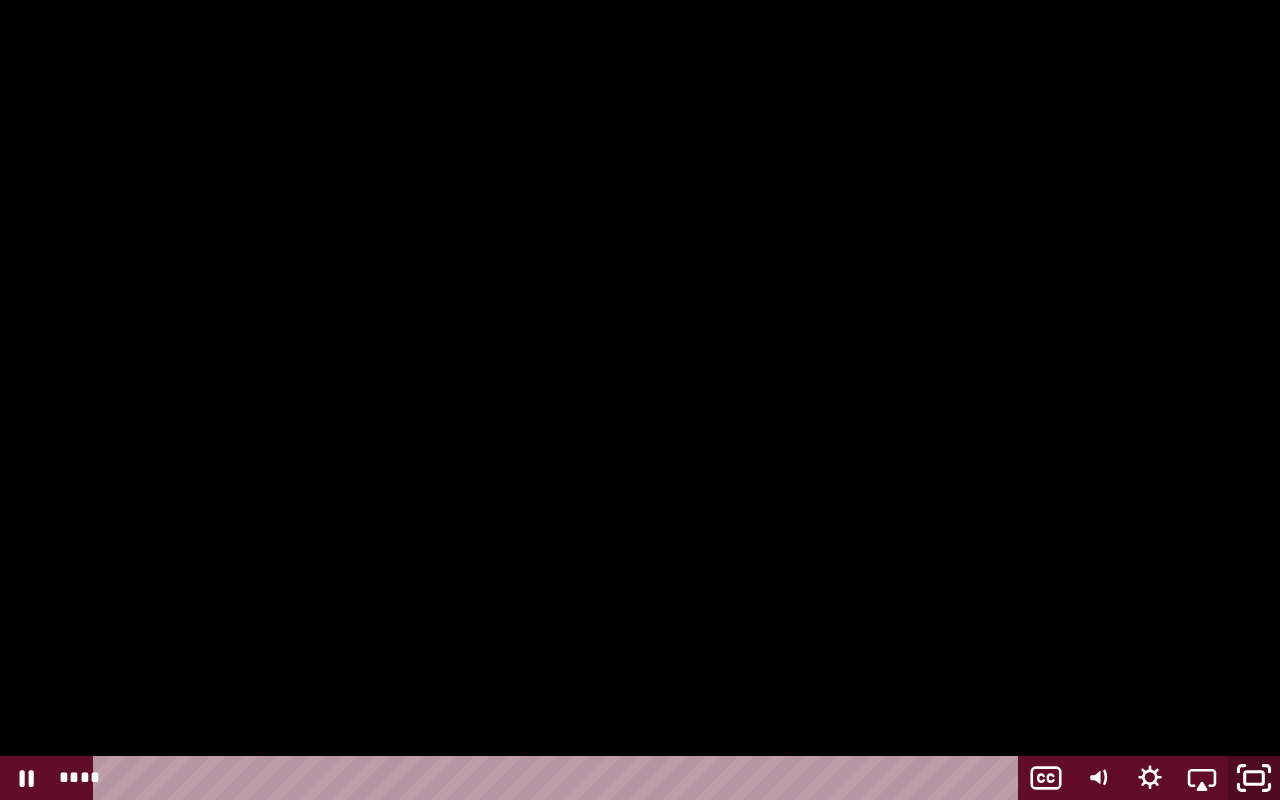 click 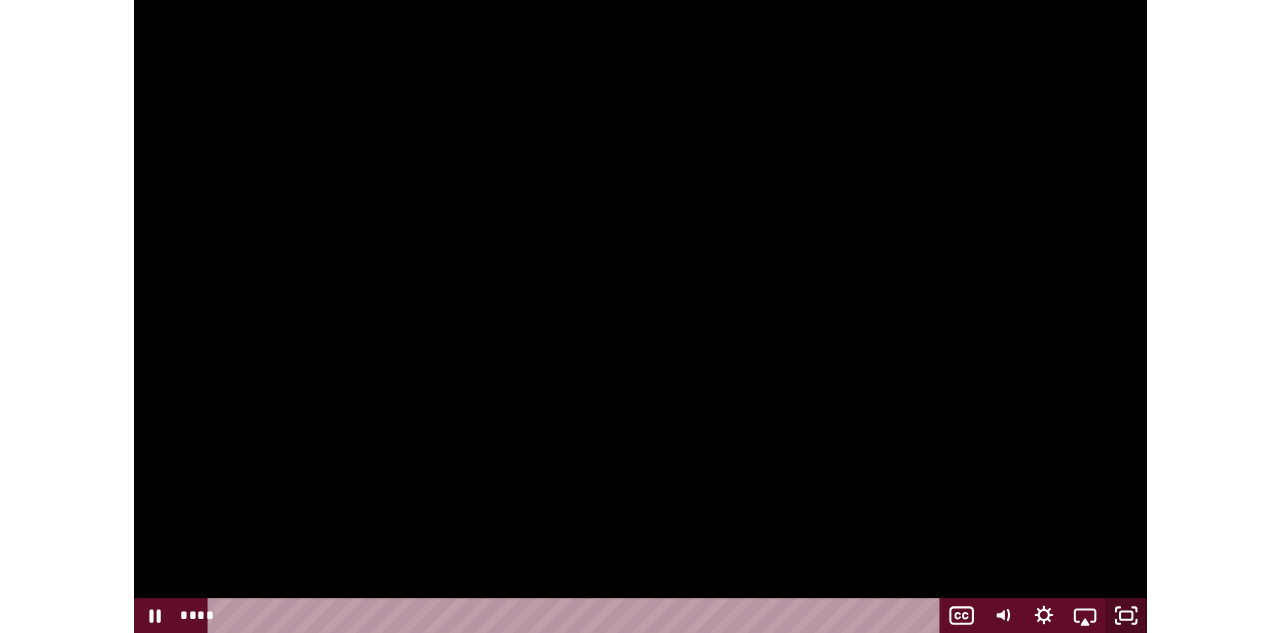 scroll, scrollTop: 200, scrollLeft: 0, axis: vertical 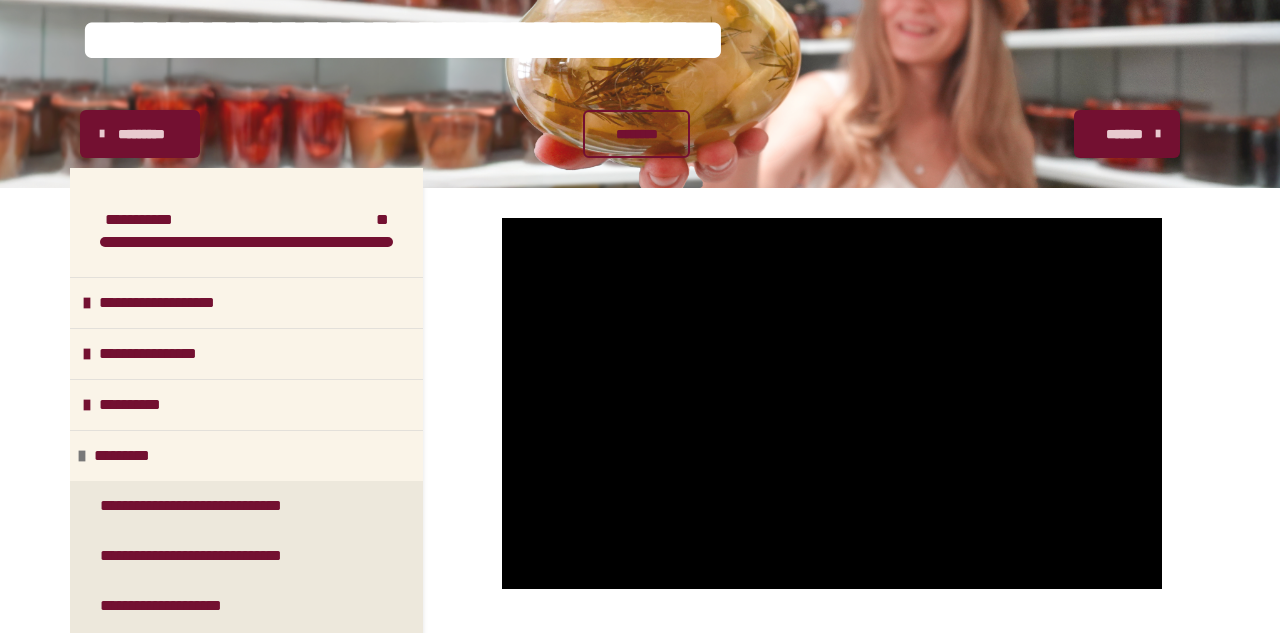 click on "*******" at bounding box center [1125, 134] 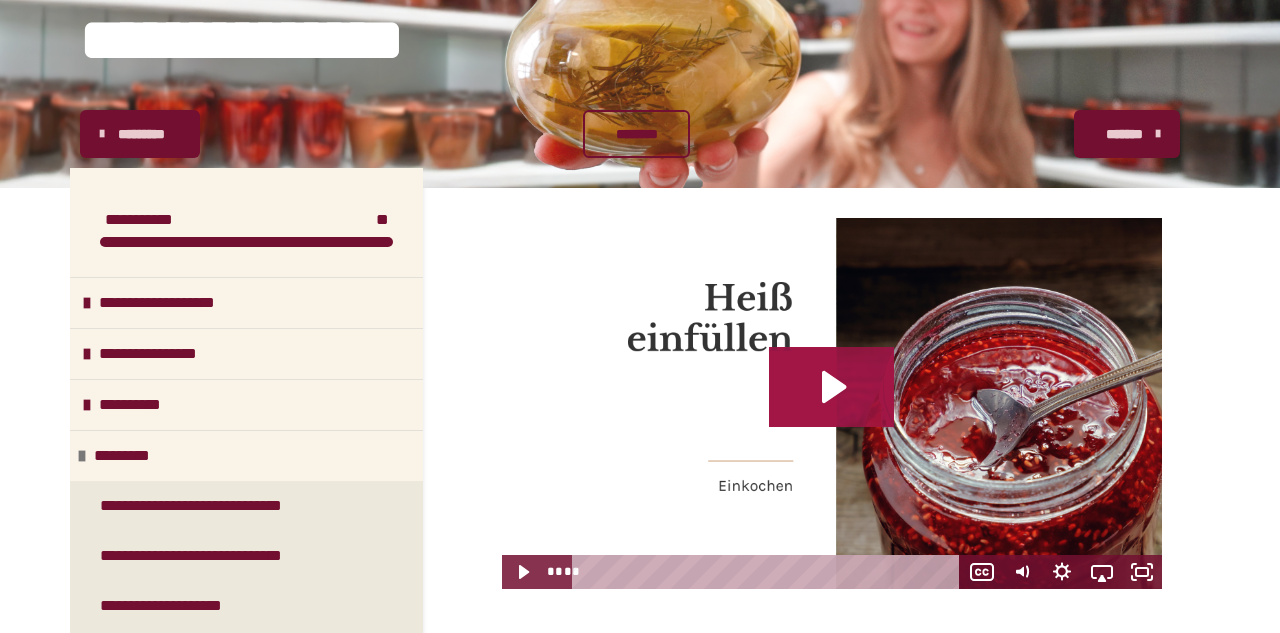 click 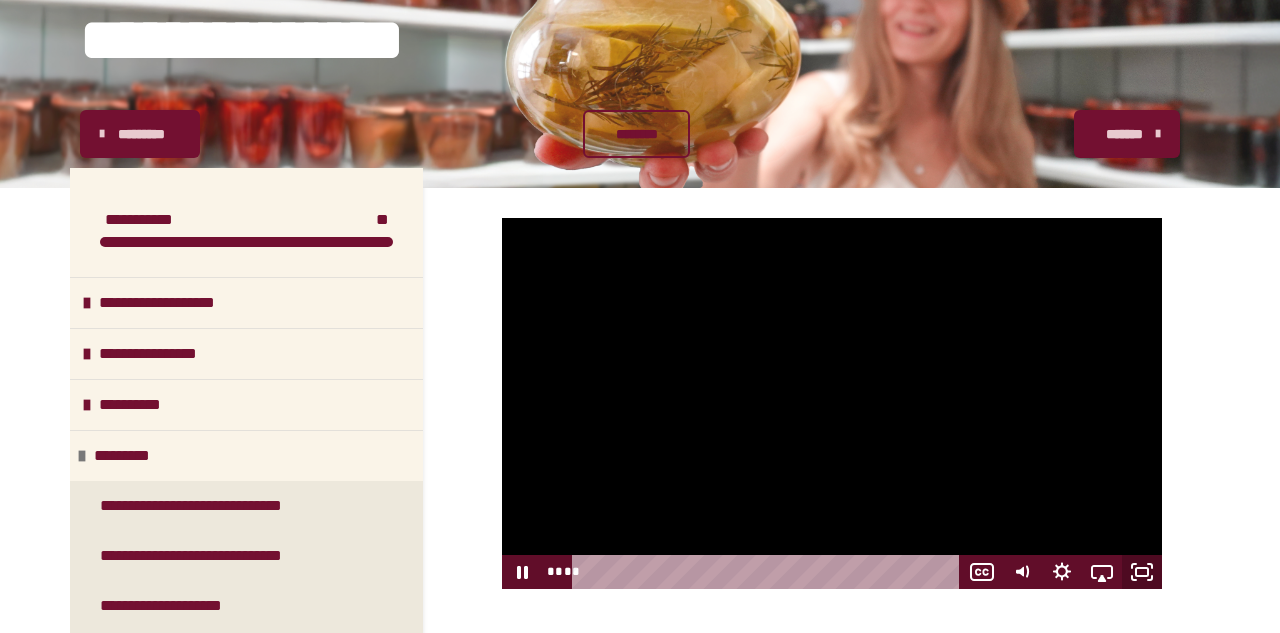 click 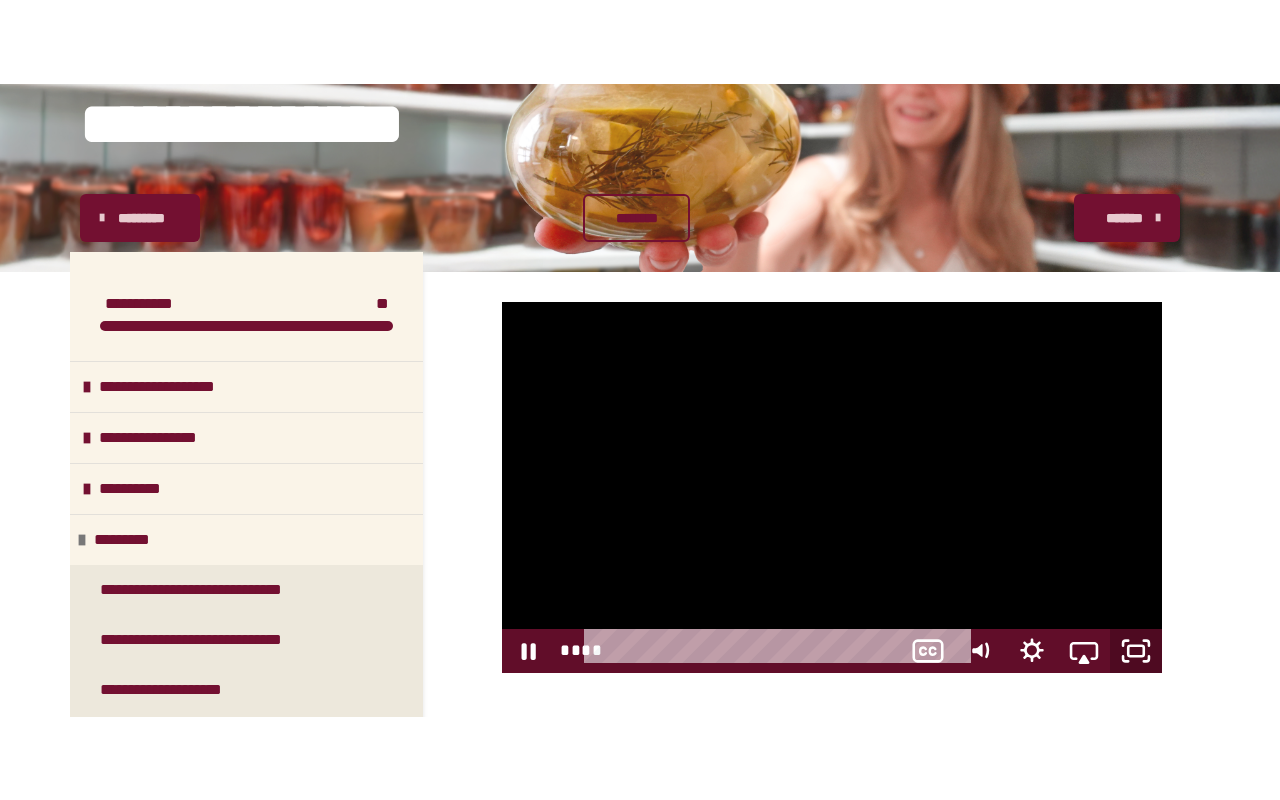 scroll, scrollTop: 0, scrollLeft: 0, axis: both 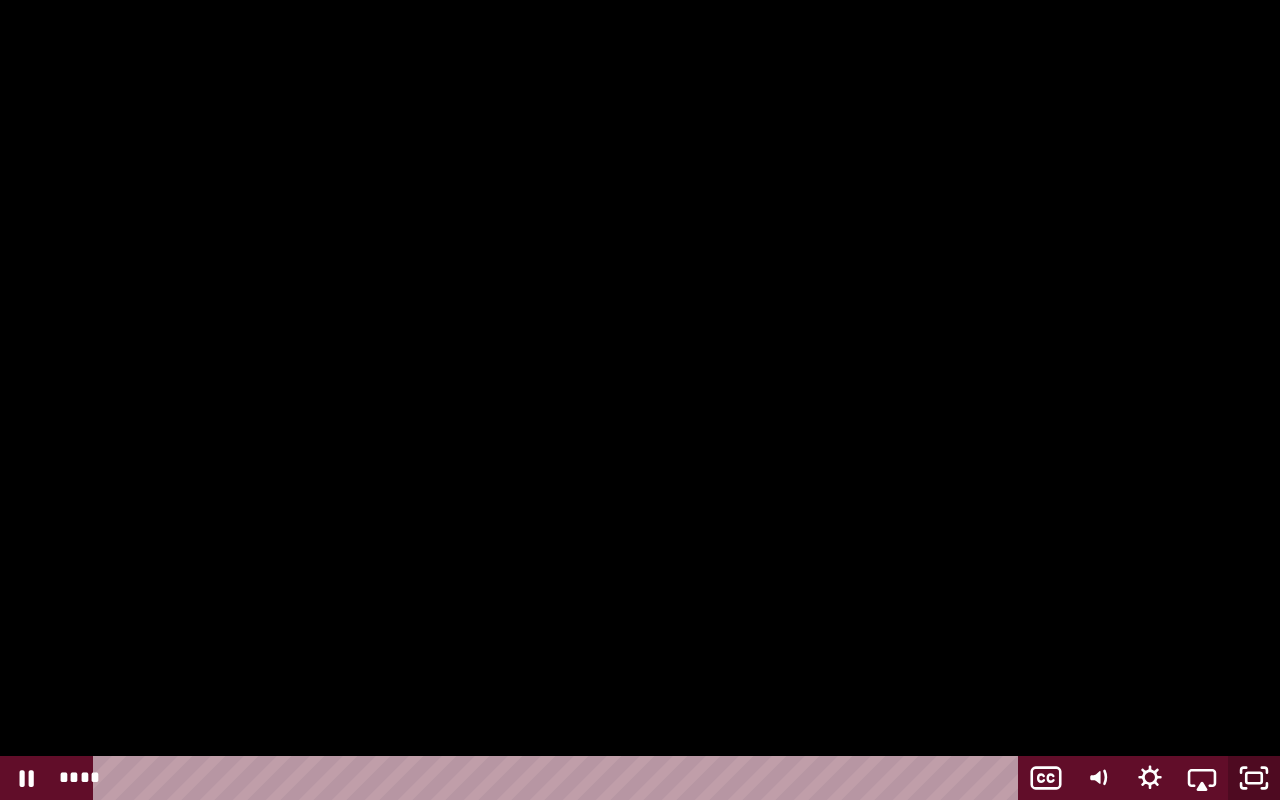 click 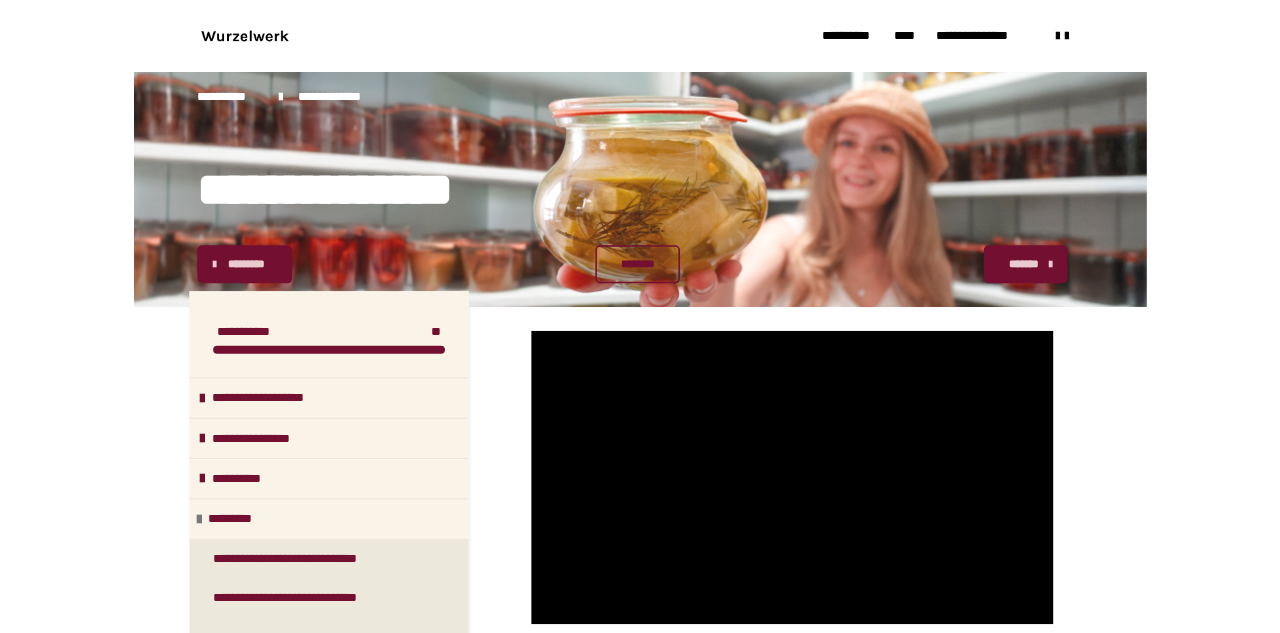 scroll, scrollTop: 200, scrollLeft: 0, axis: vertical 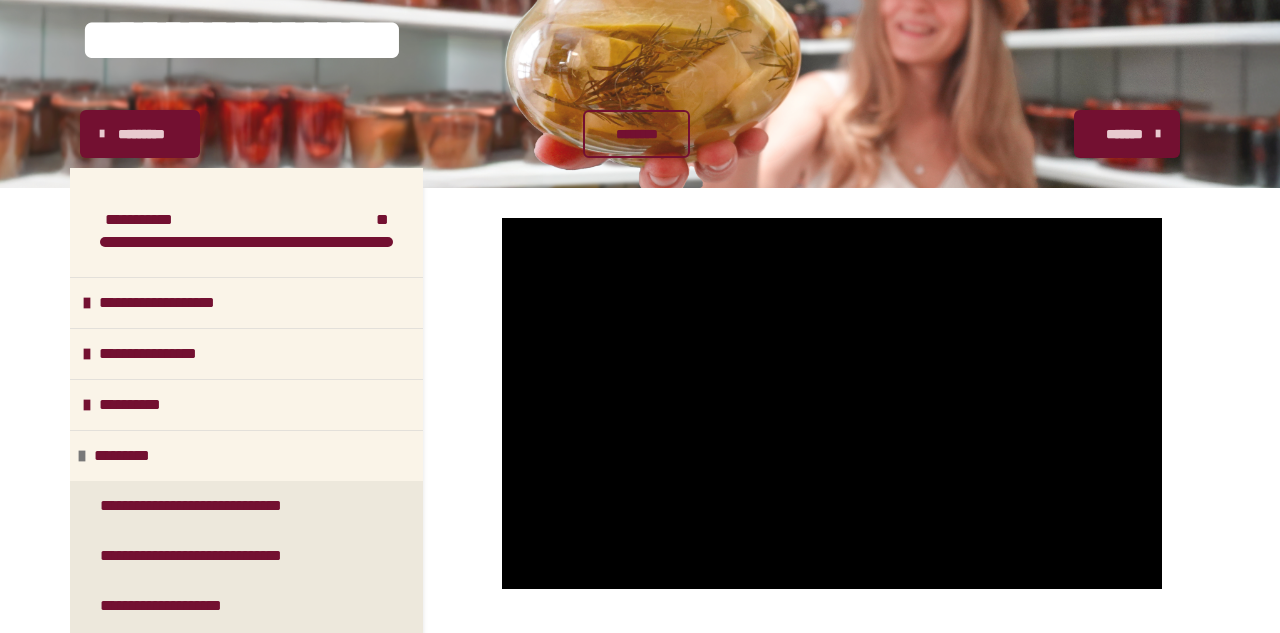 click on "*******" at bounding box center (1125, 134) 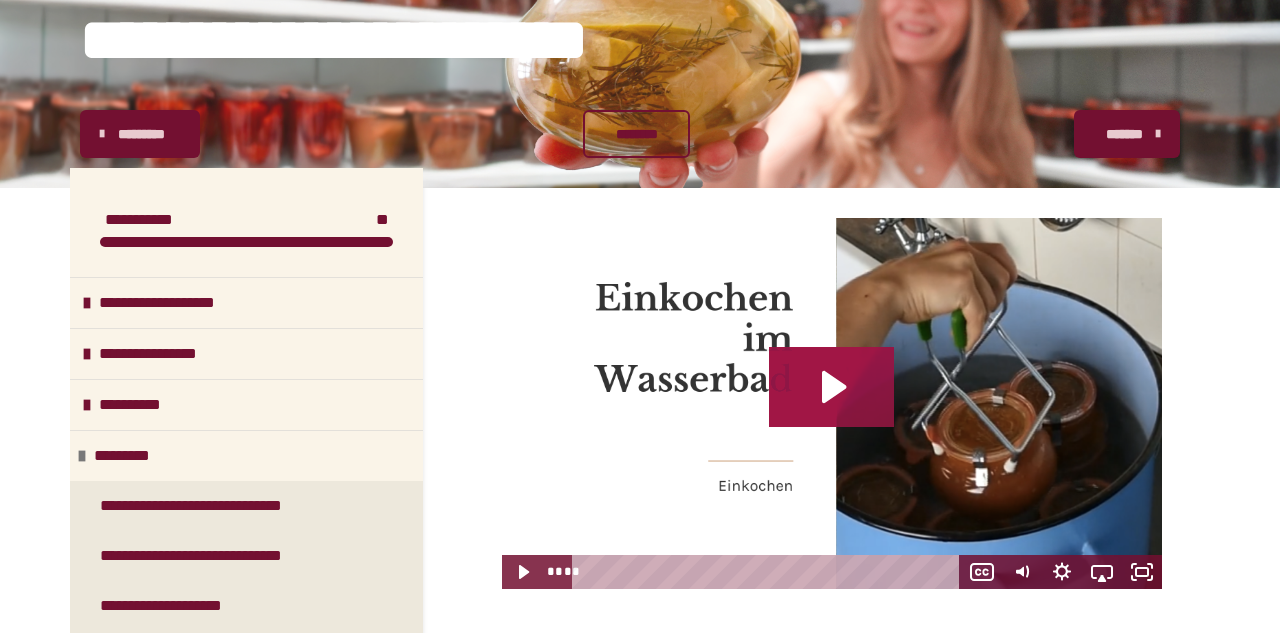 click 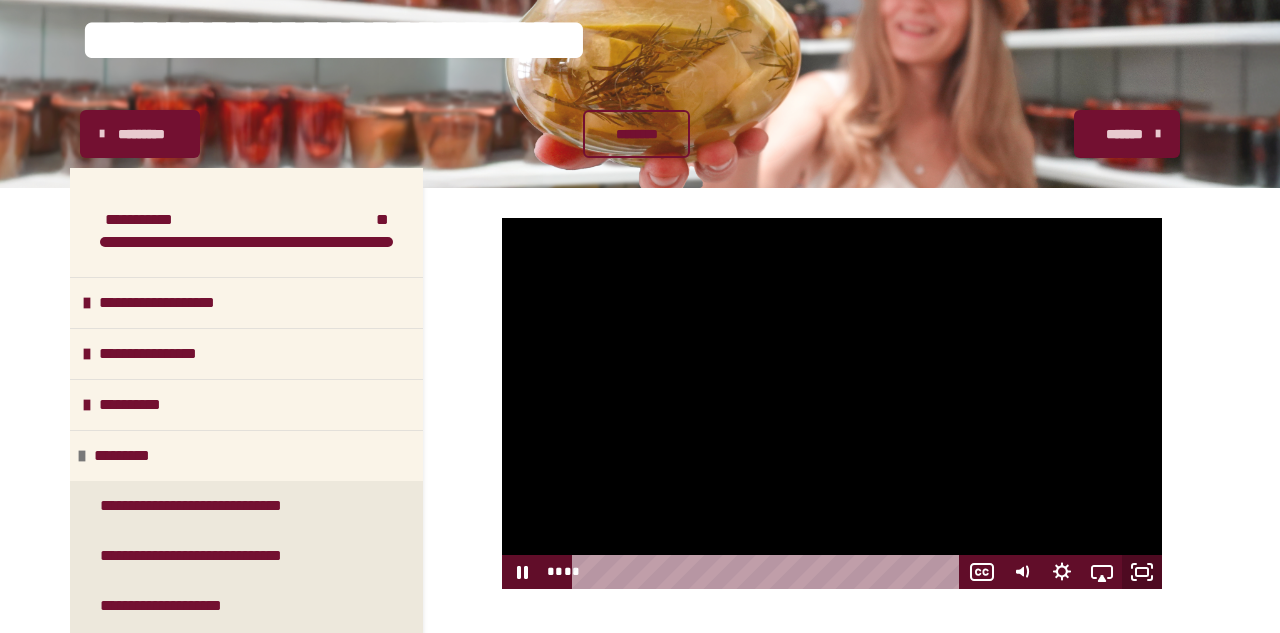 click 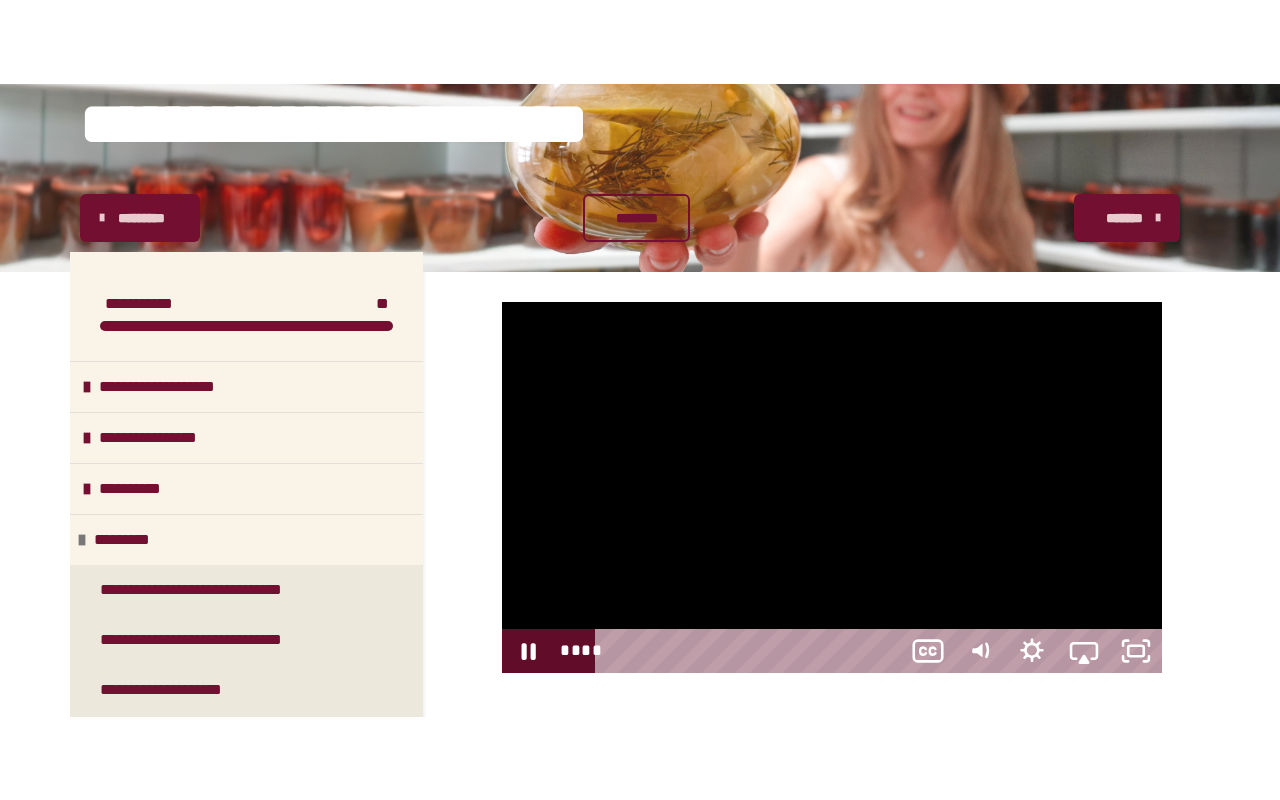 scroll, scrollTop: 0, scrollLeft: 0, axis: both 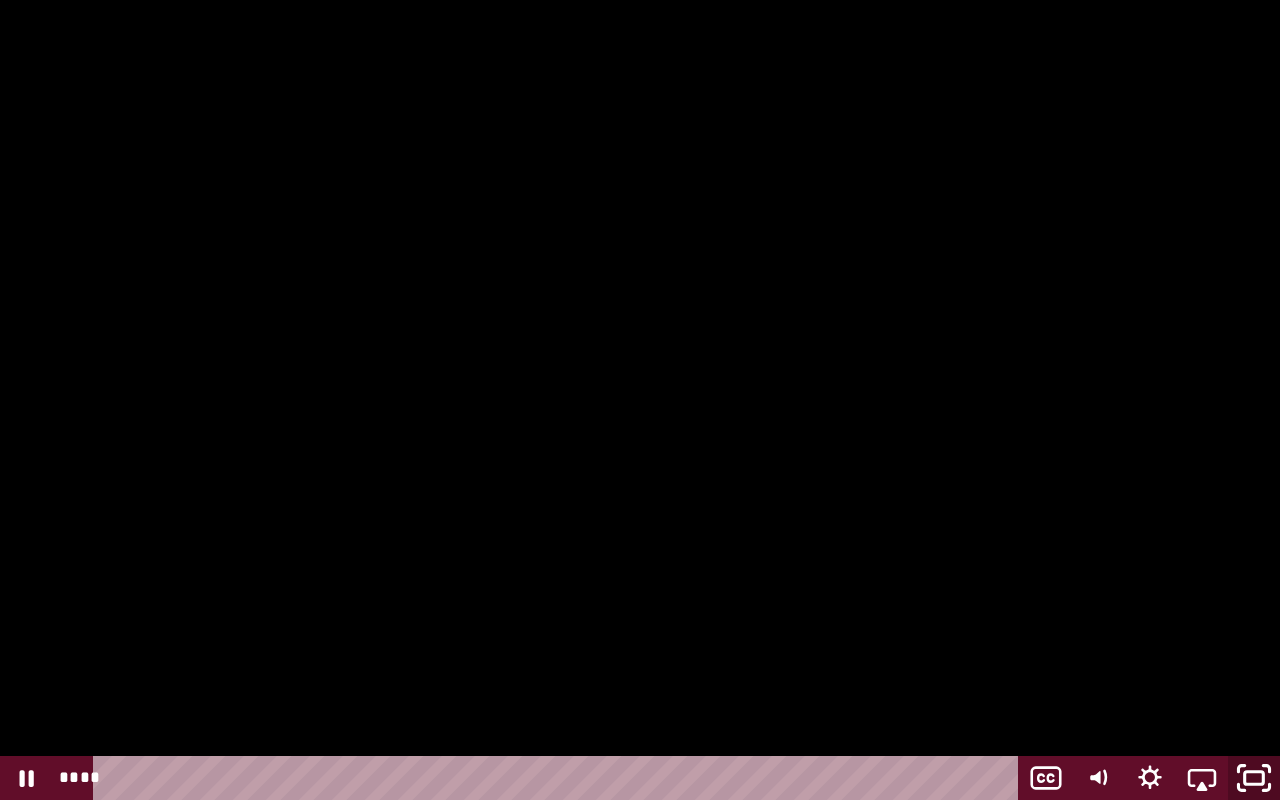 click 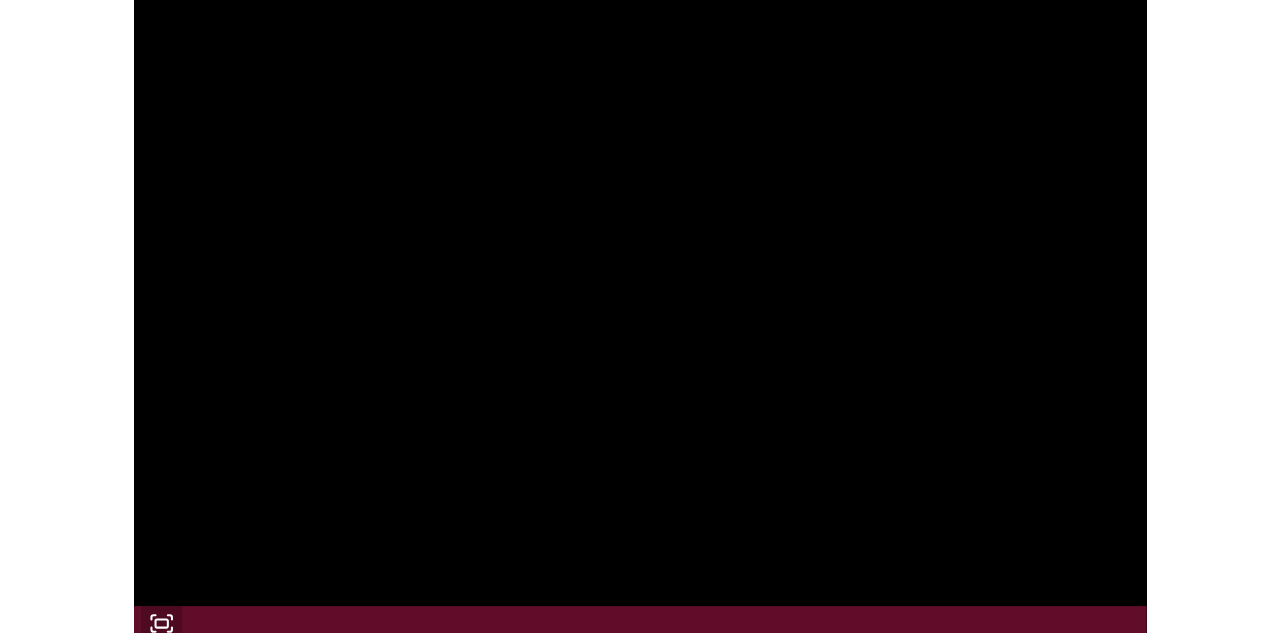 scroll, scrollTop: 200, scrollLeft: 0, axis: vertical 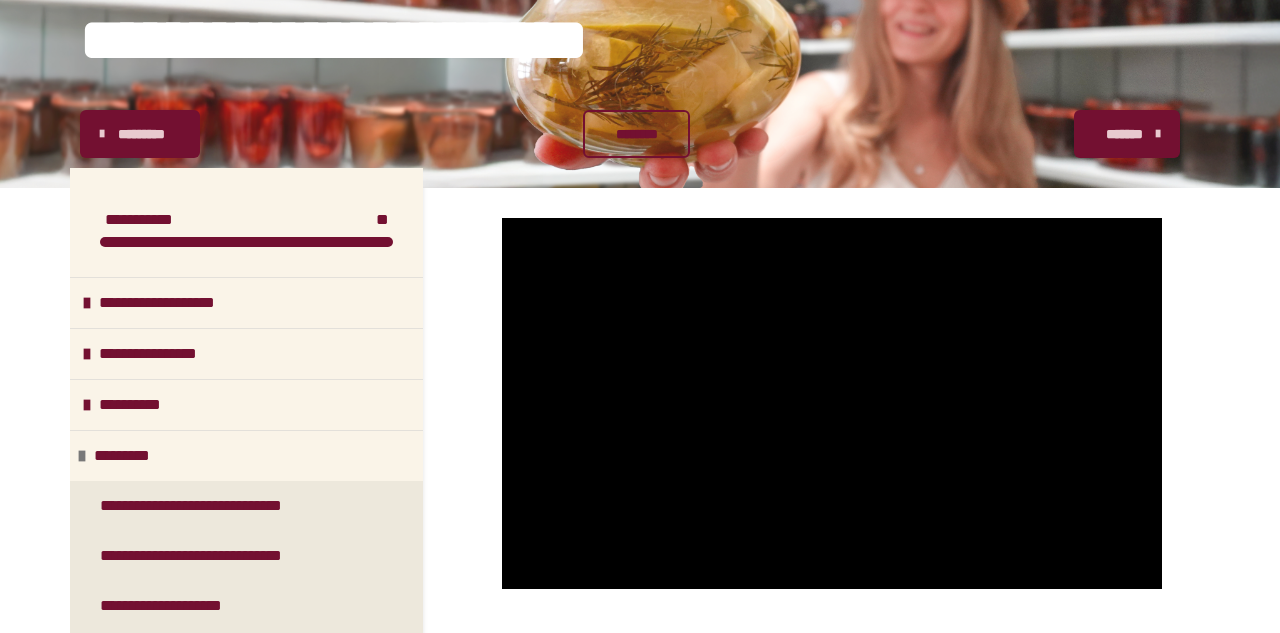click on "*******" at bounding box center (1125, 134) 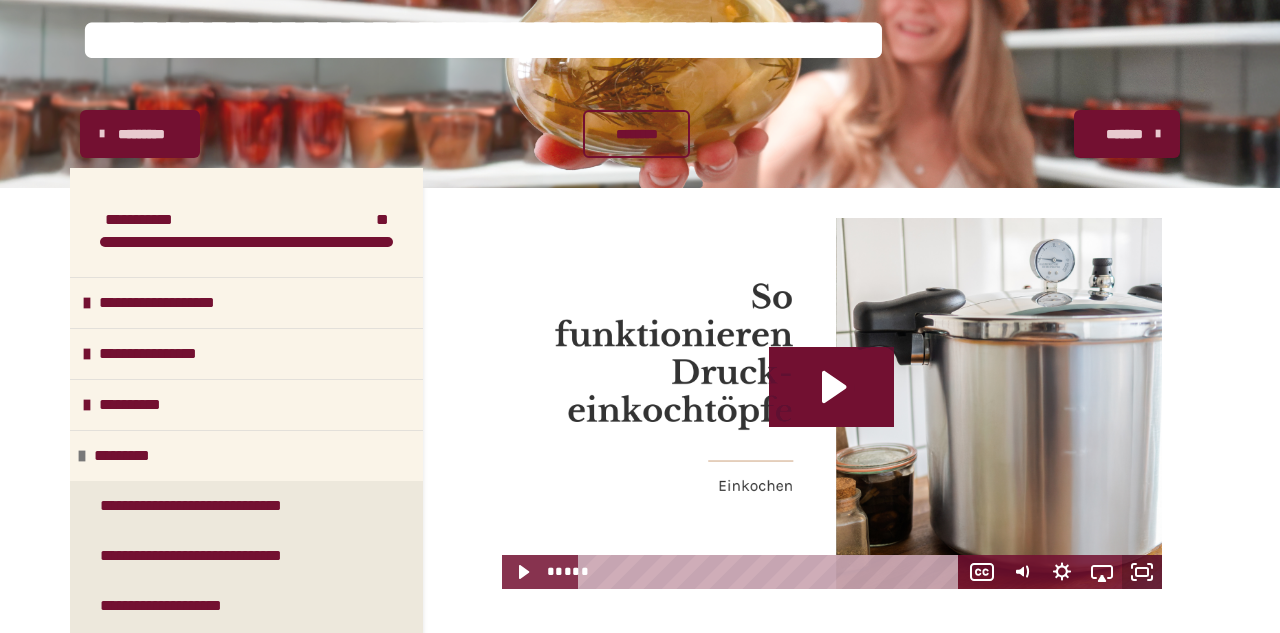 click 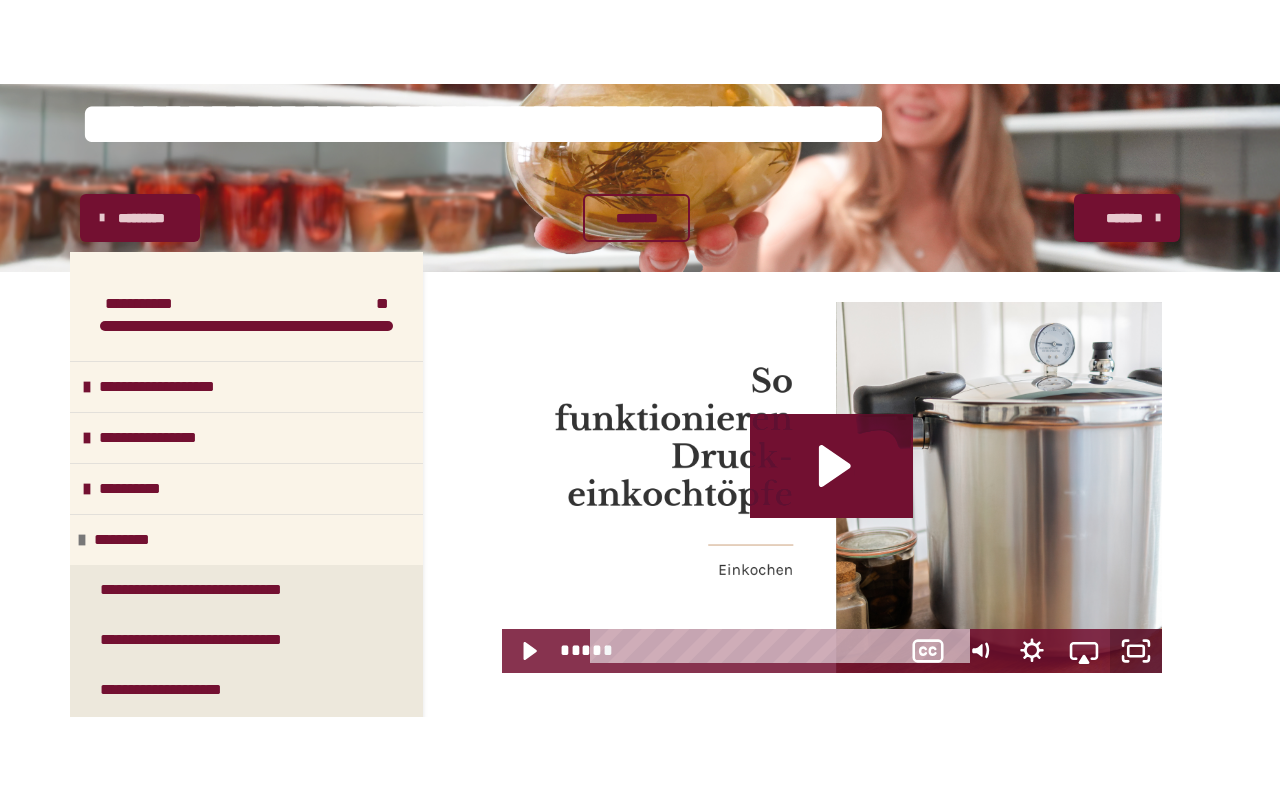 scroll, scrollTop: 0, scrollLeft: 0, axis: both 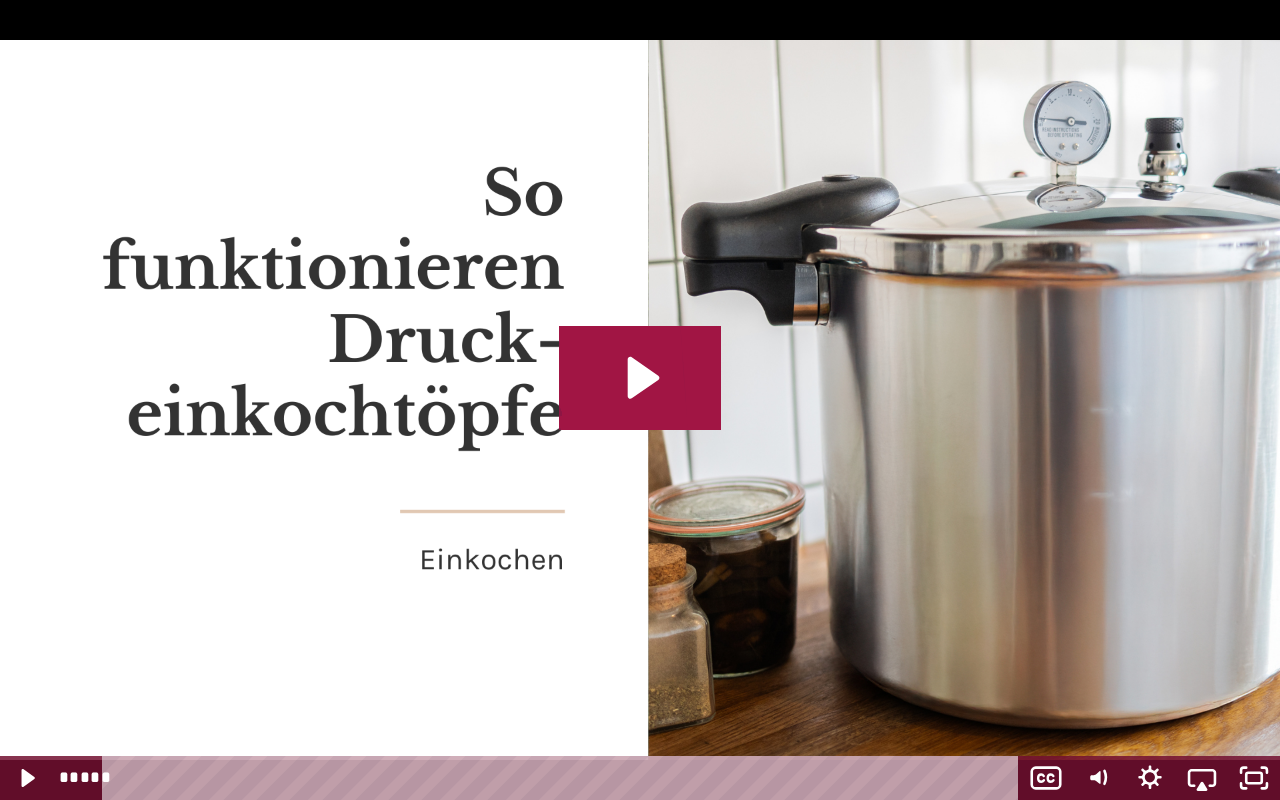 click 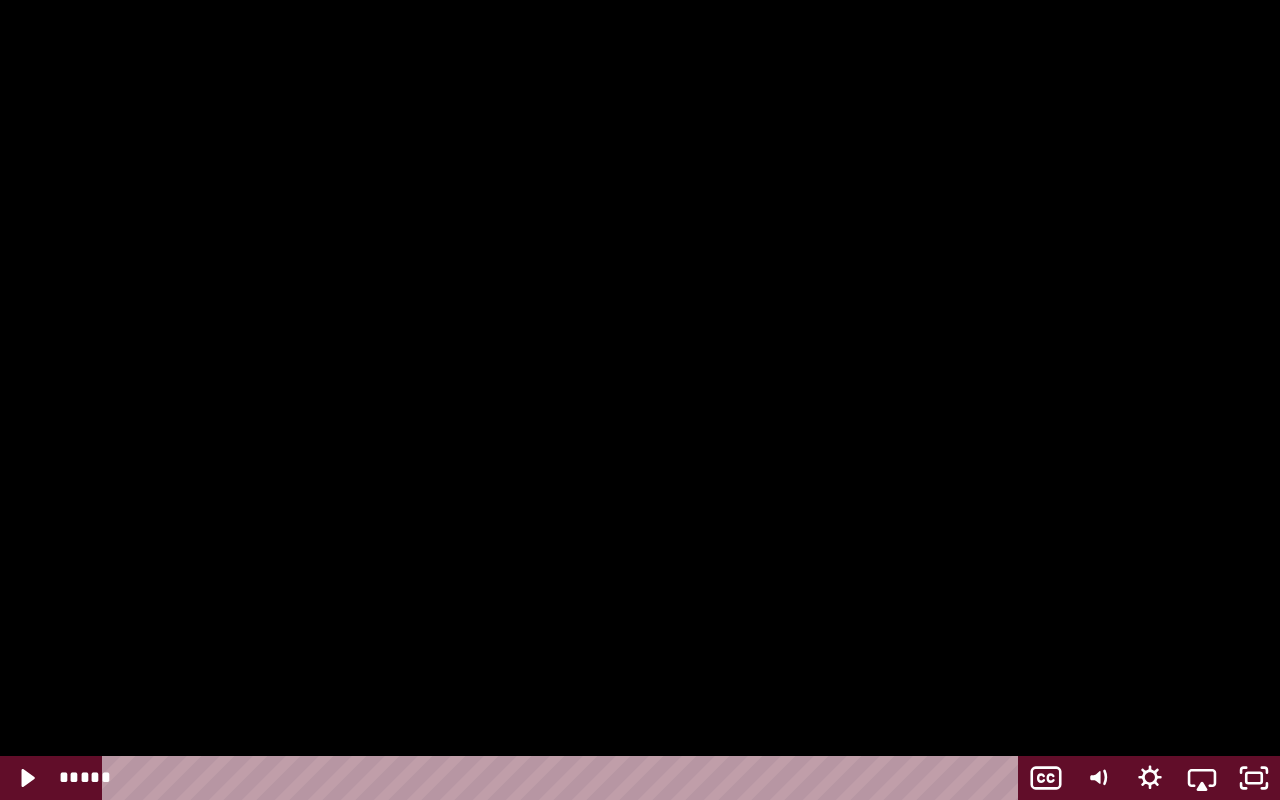 click at bounding box center [640, 400] 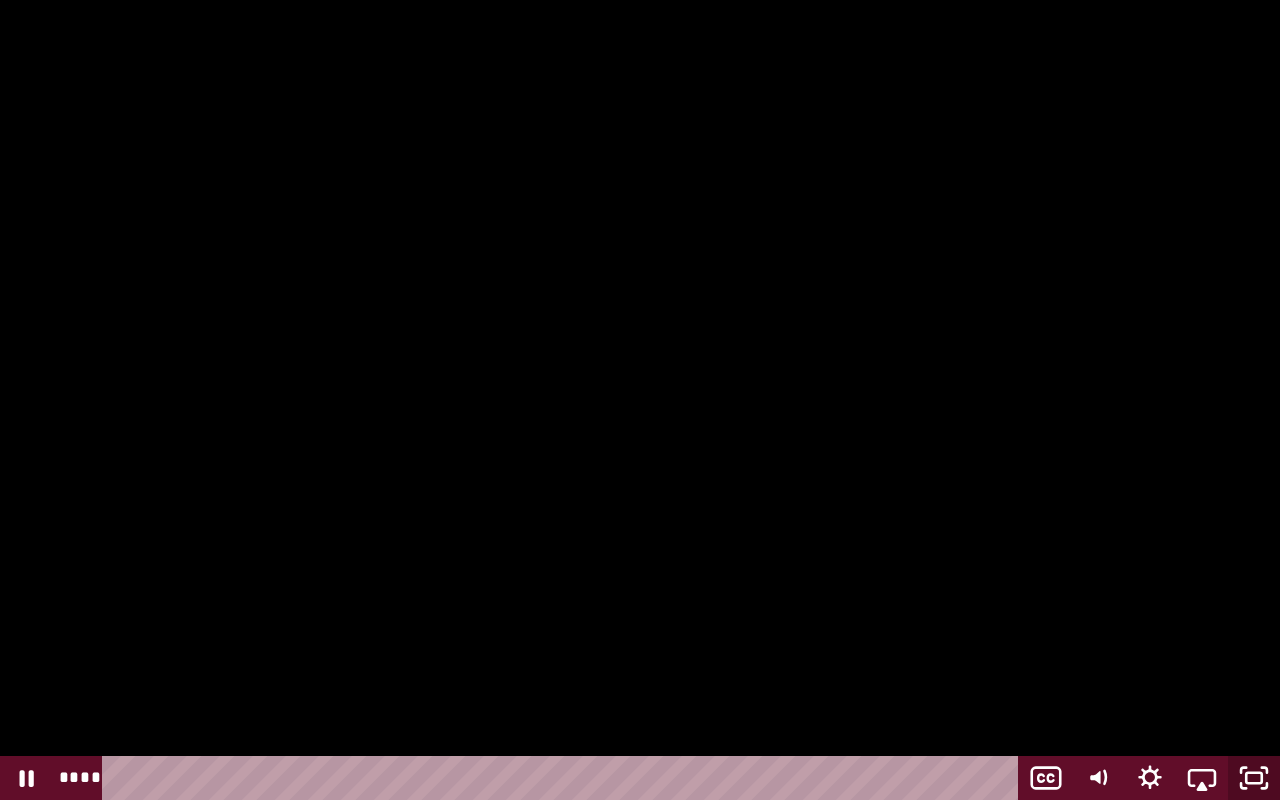 click 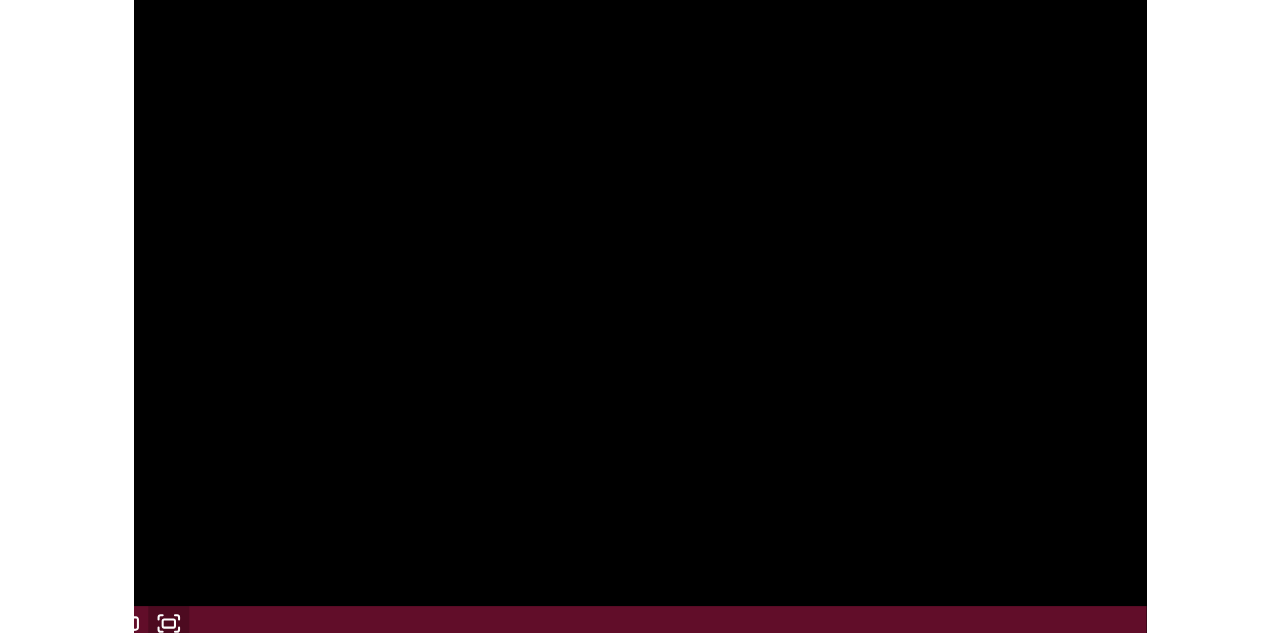 scroll, scrollTop: 200, scrollLeft: 0, axis: vertical 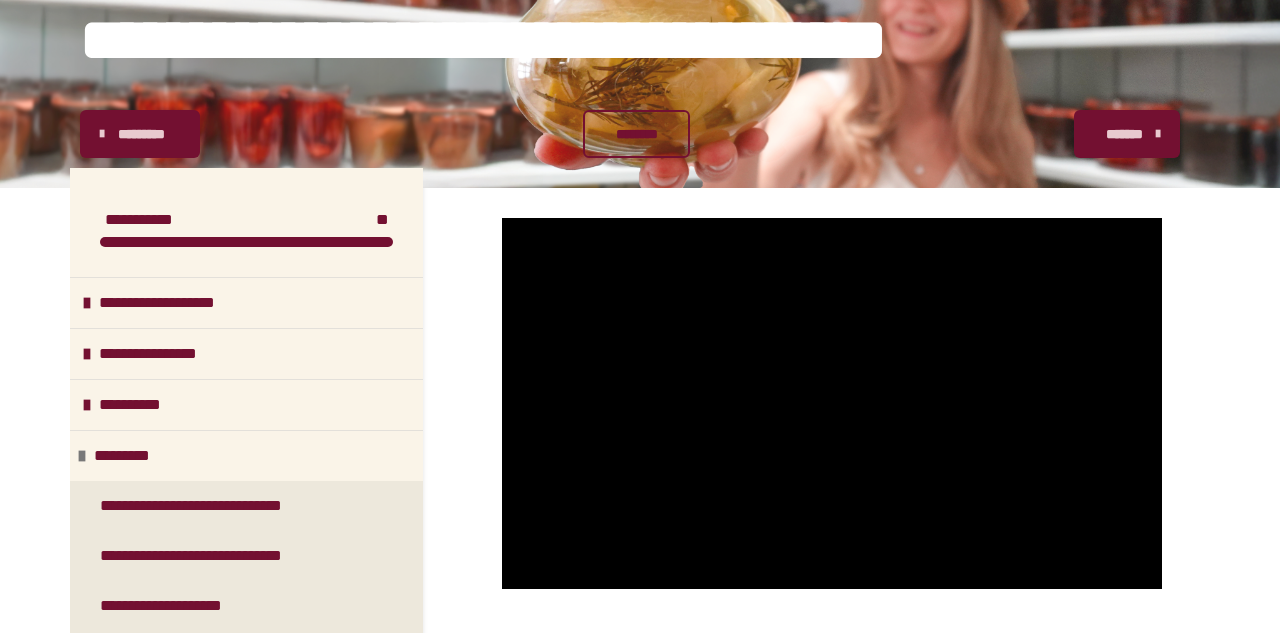 click on "*******" at bounding box center (1125, 134) 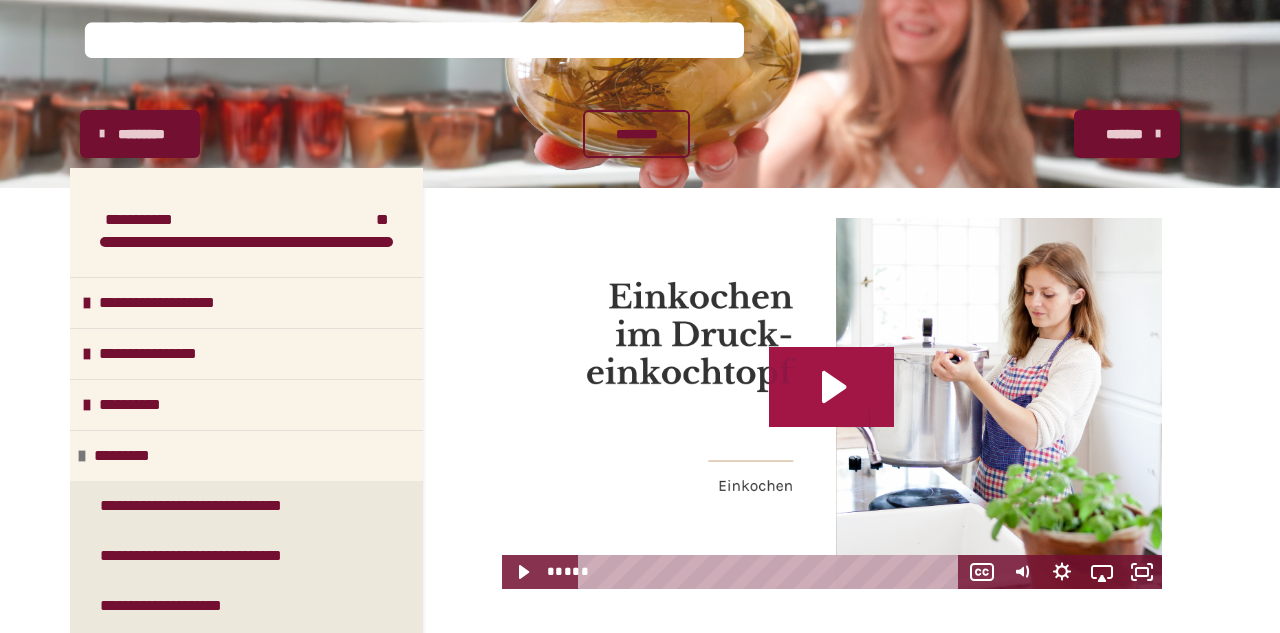 click 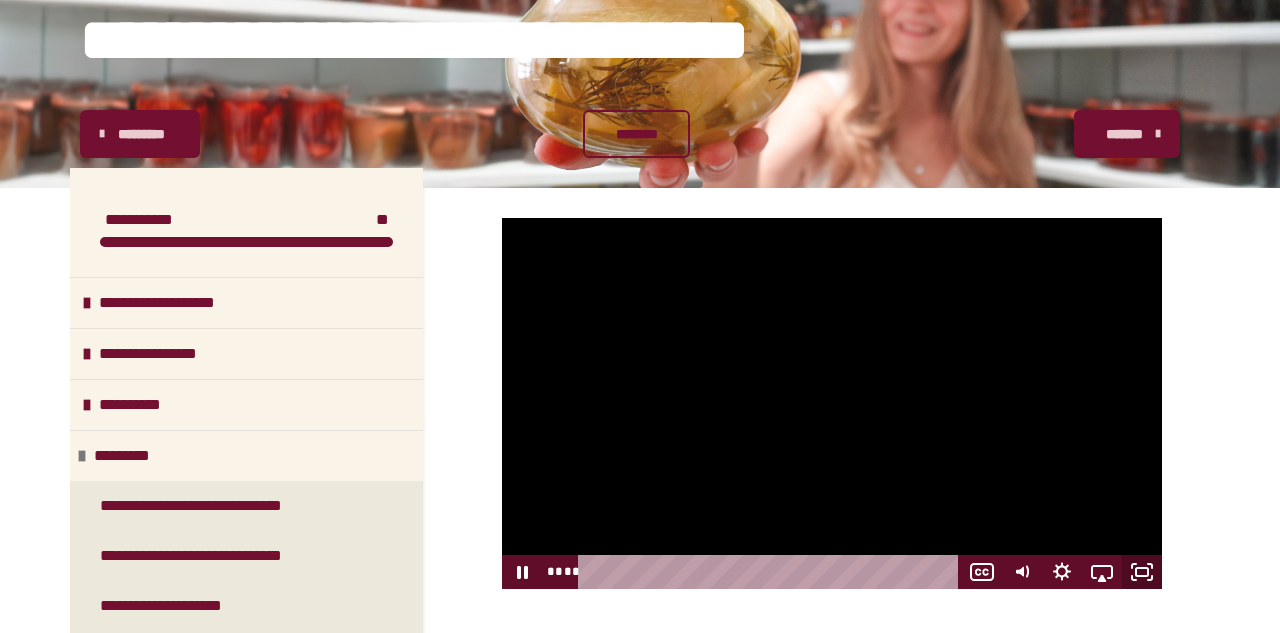 click 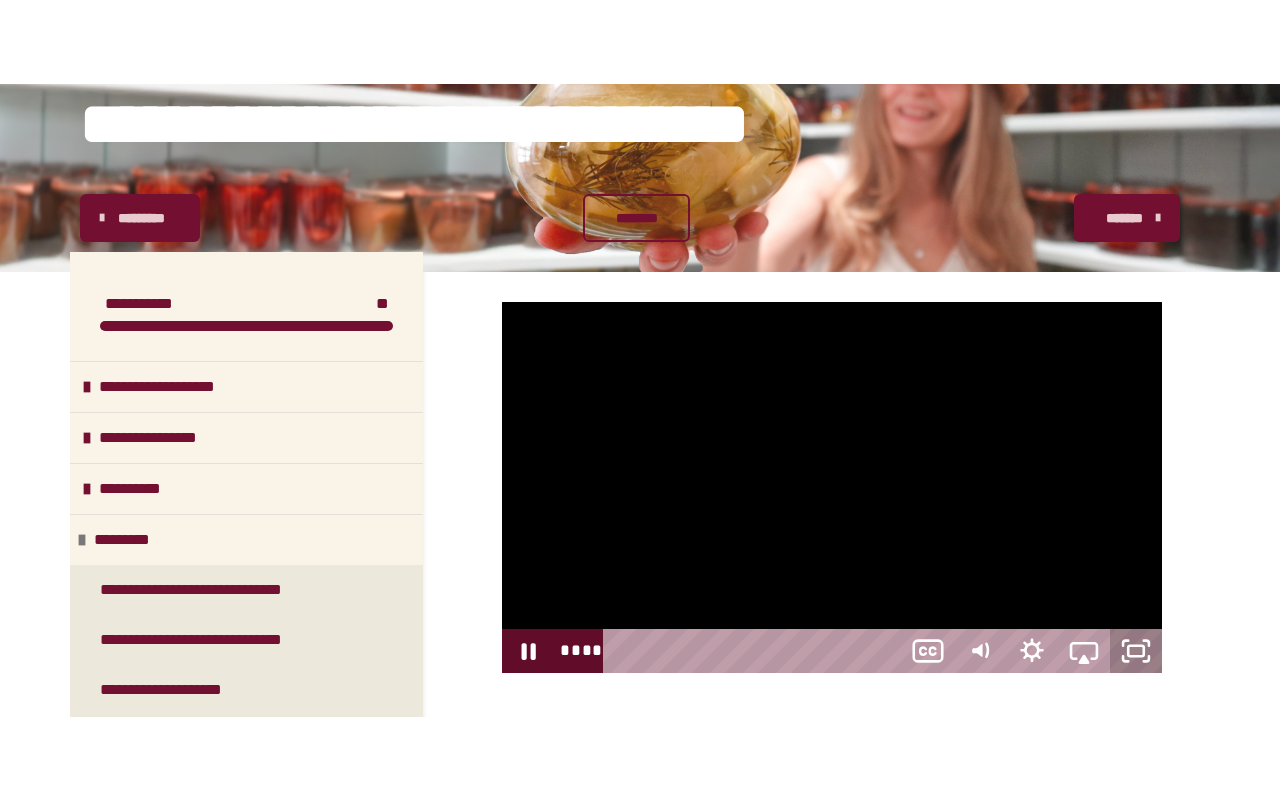 scroll, scrollTop: 0, scrollLeft: 0, axis: both 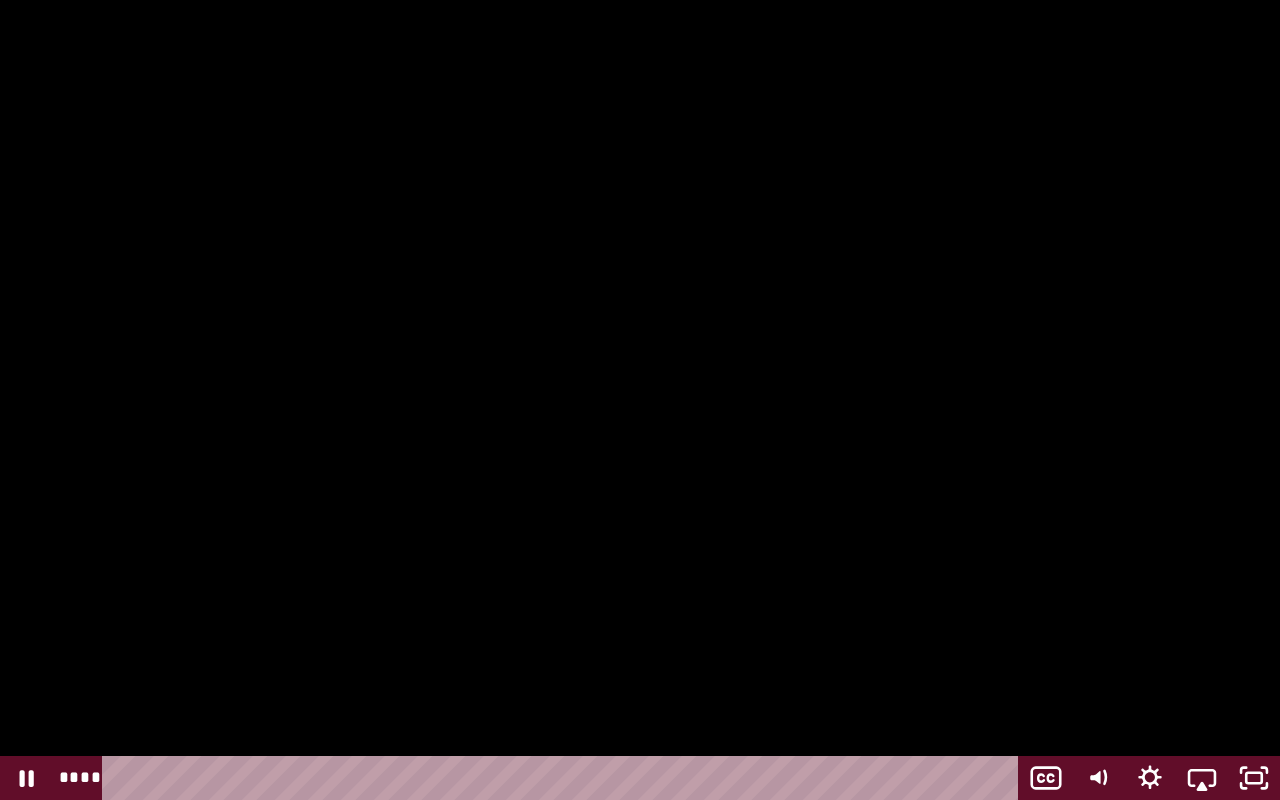 click at bounding box center [640, 400] 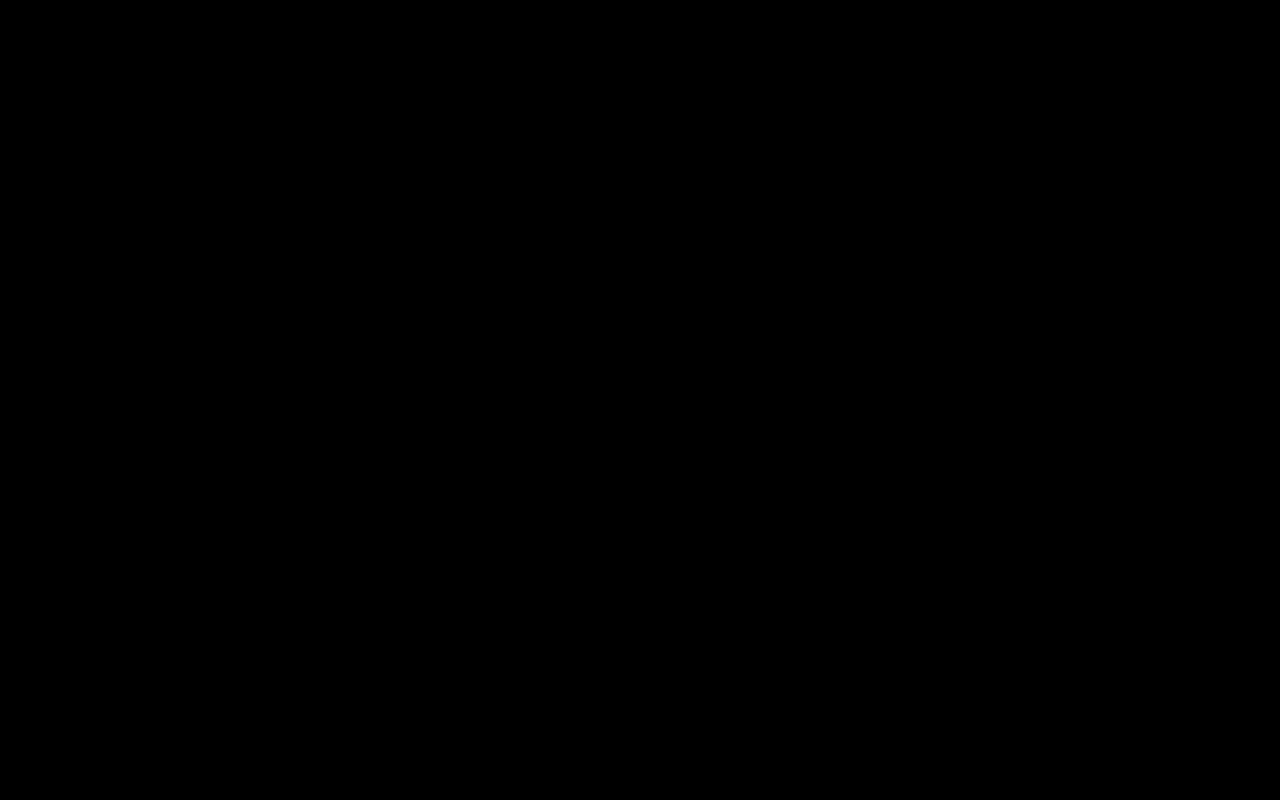 click at bounding box center (640, 400) 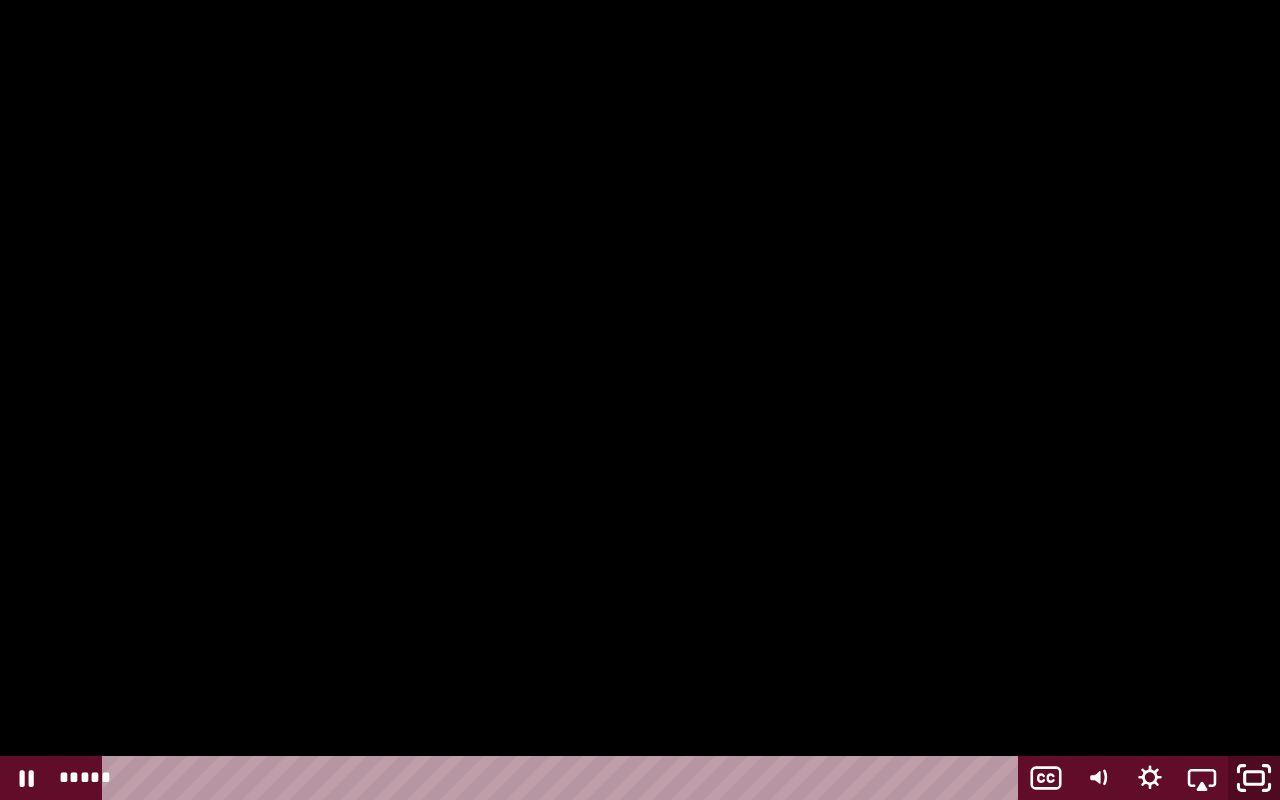 click 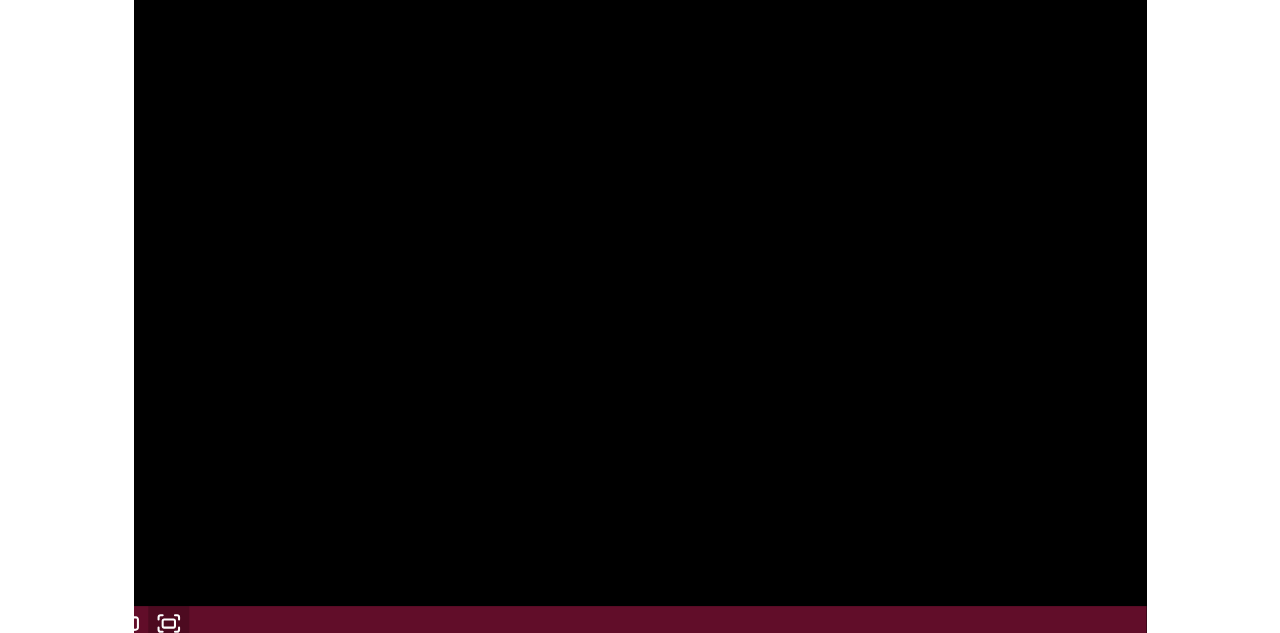 scroll, scrollTop: 200, scrollLeft: 0, axis: vertical 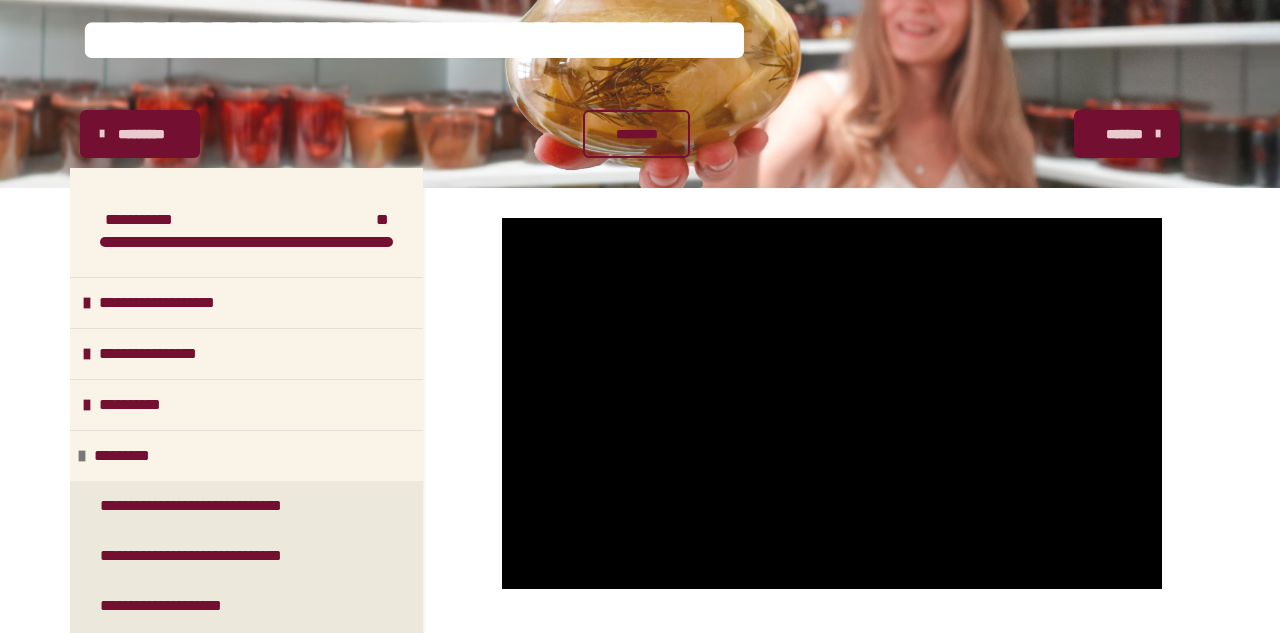 click on "*******" at bounding box center [1127, 134] 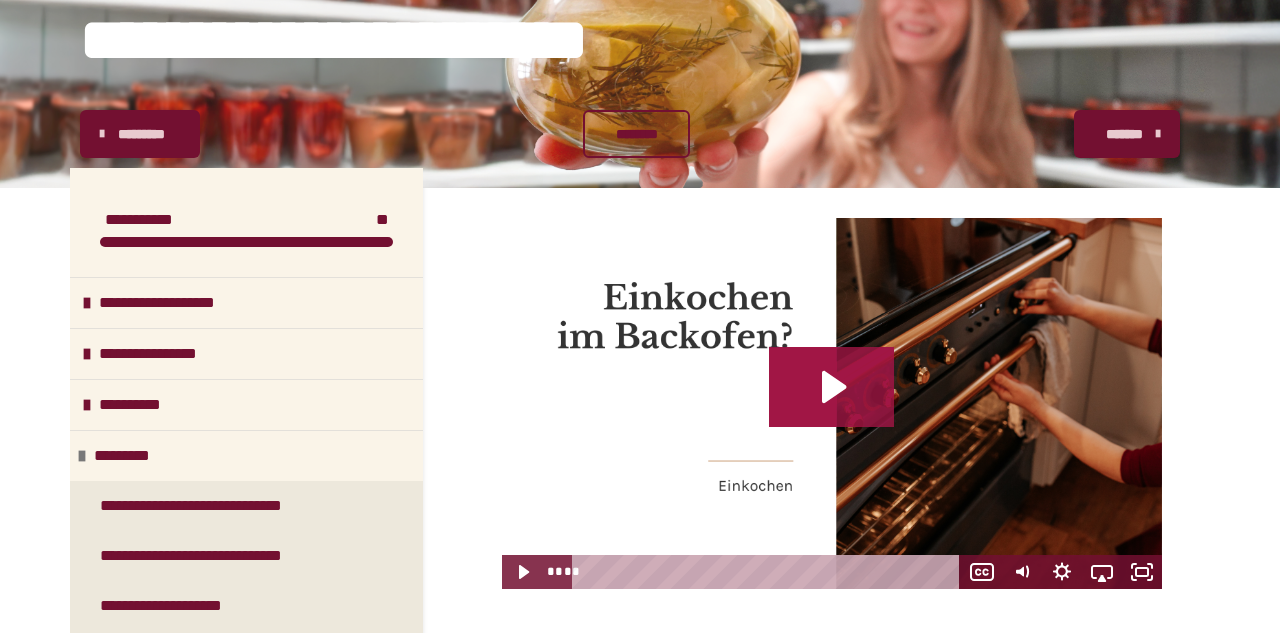 click 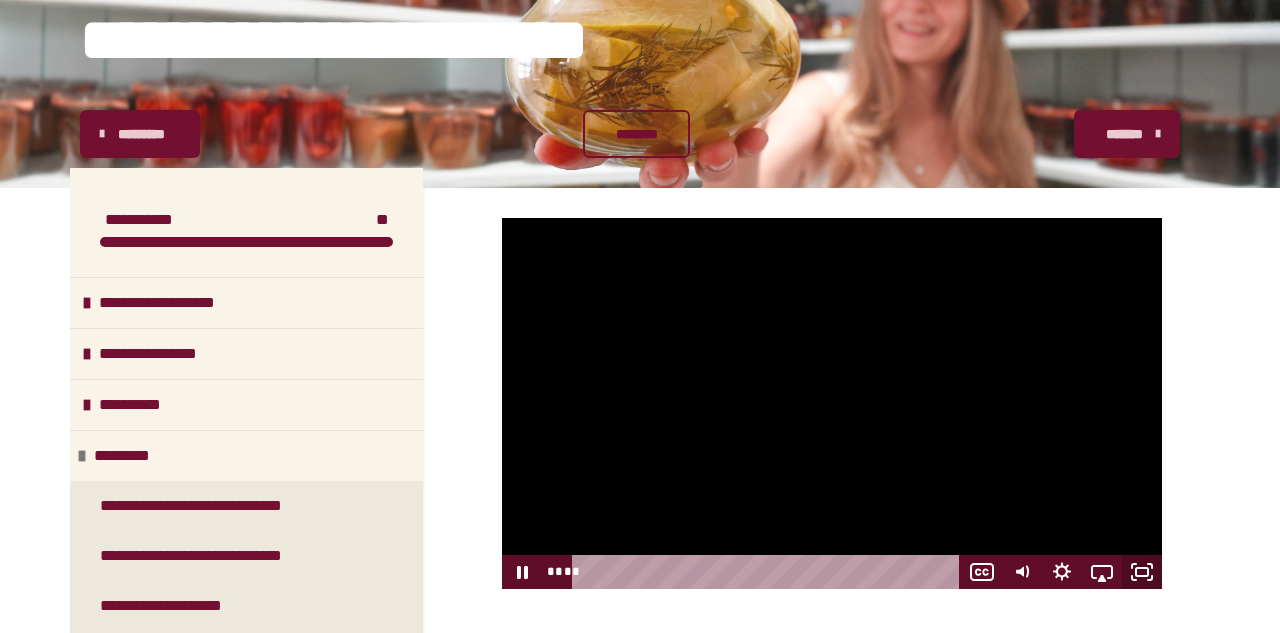 click 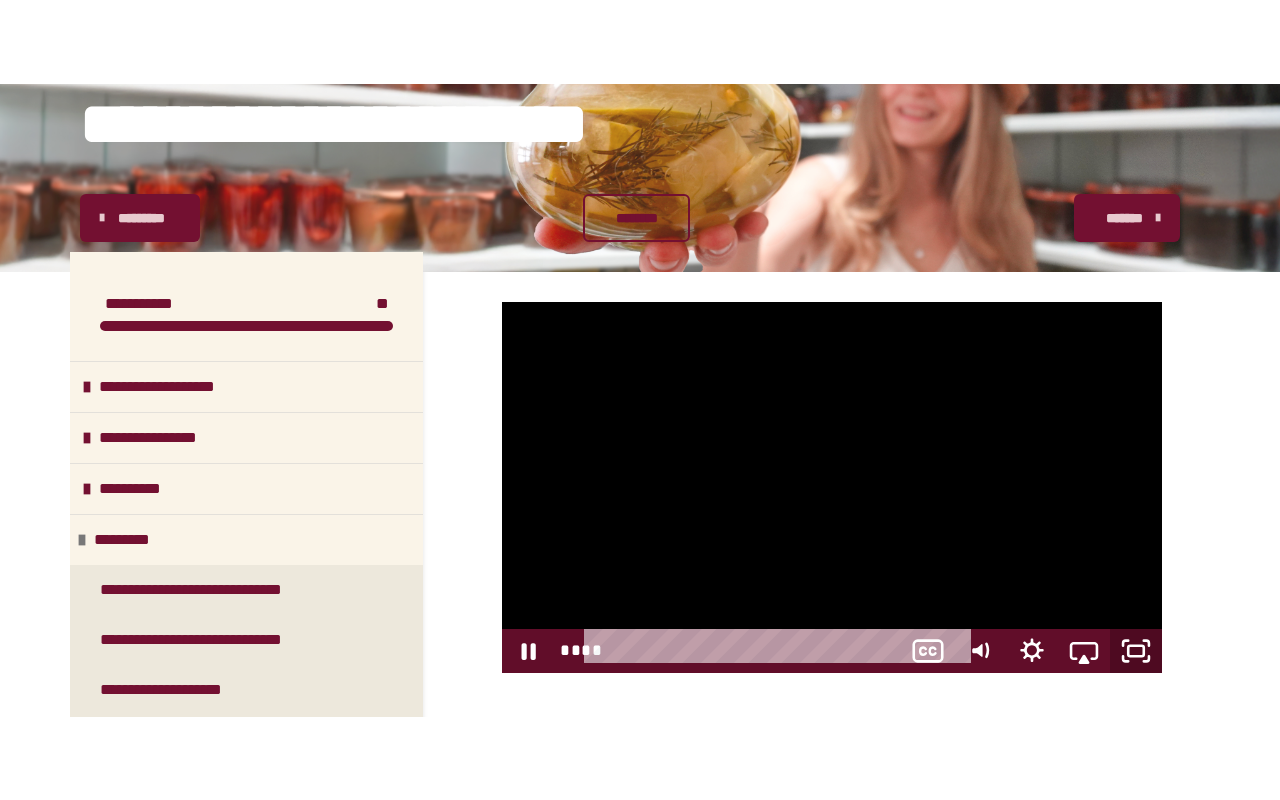 scroll, scrollTop: 0, scrollLeft: 0, axis: both 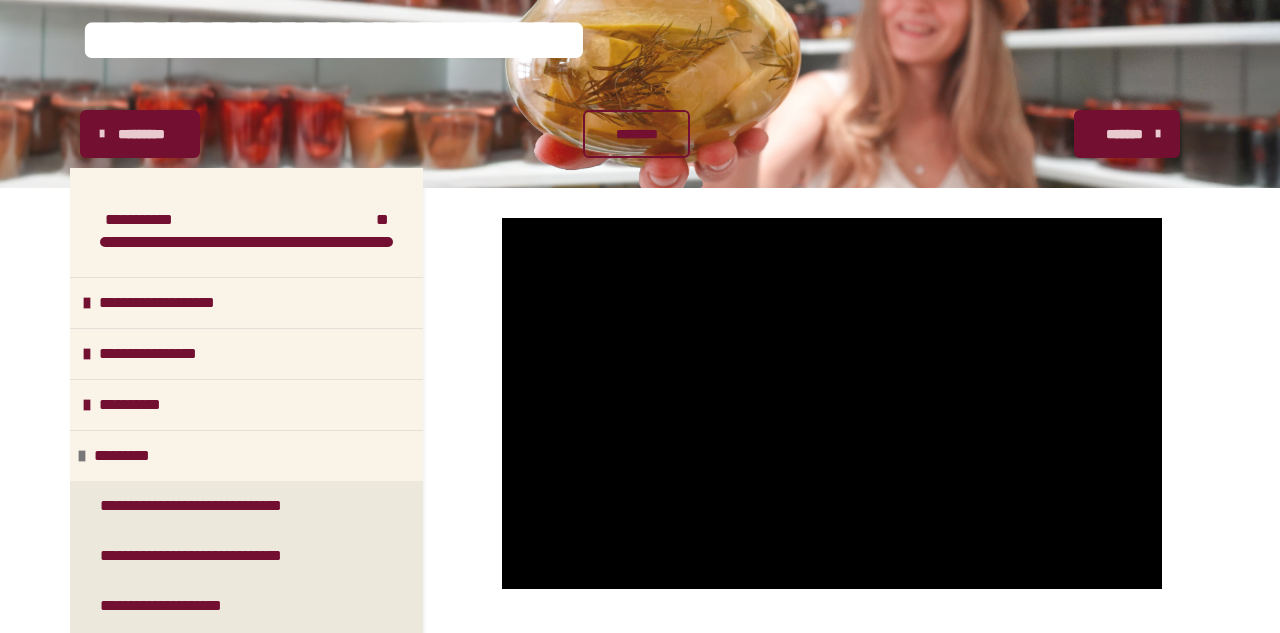 click on "*******" at bounding box center (1125, 134) 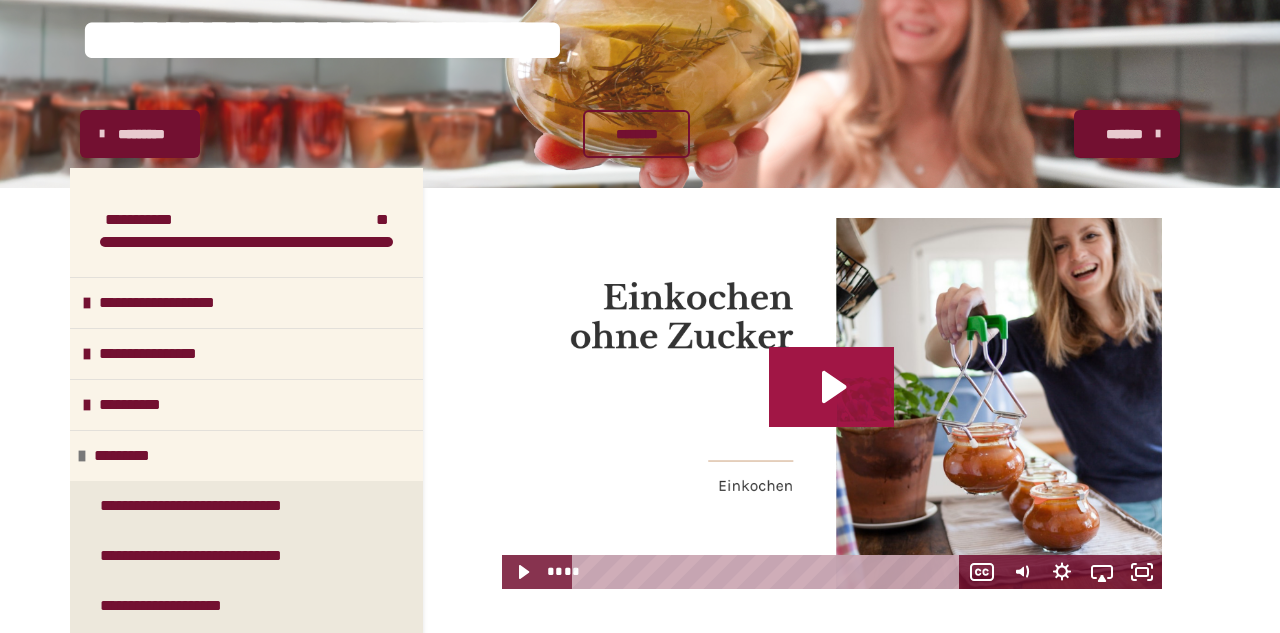 click 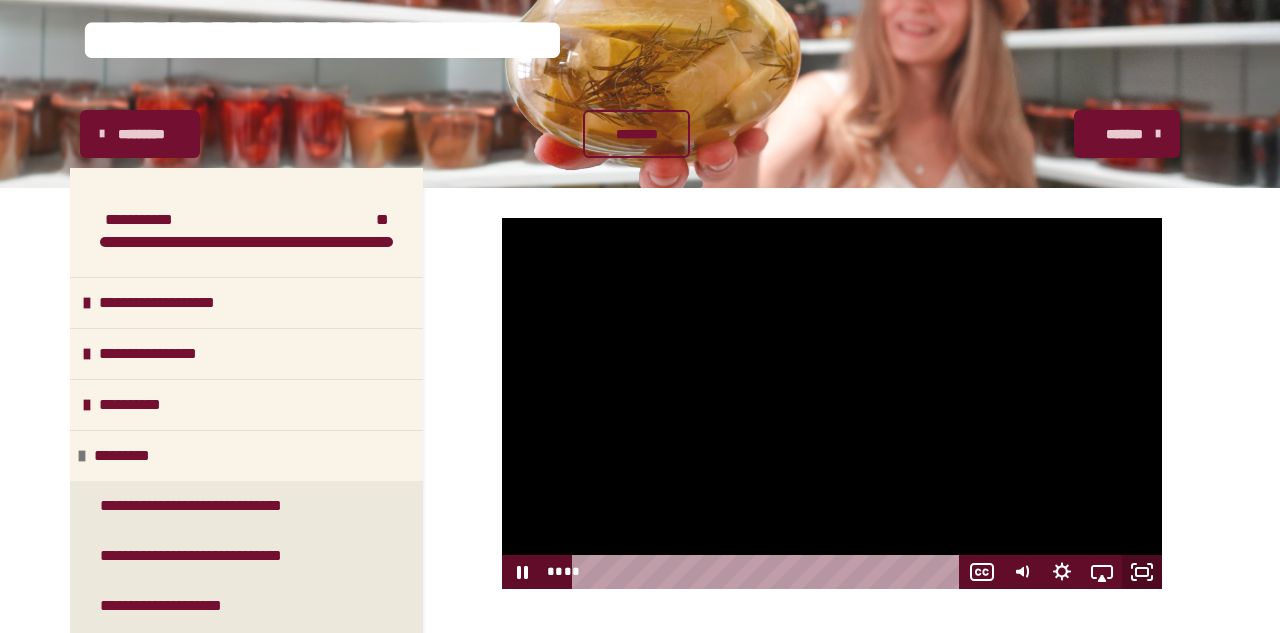 click 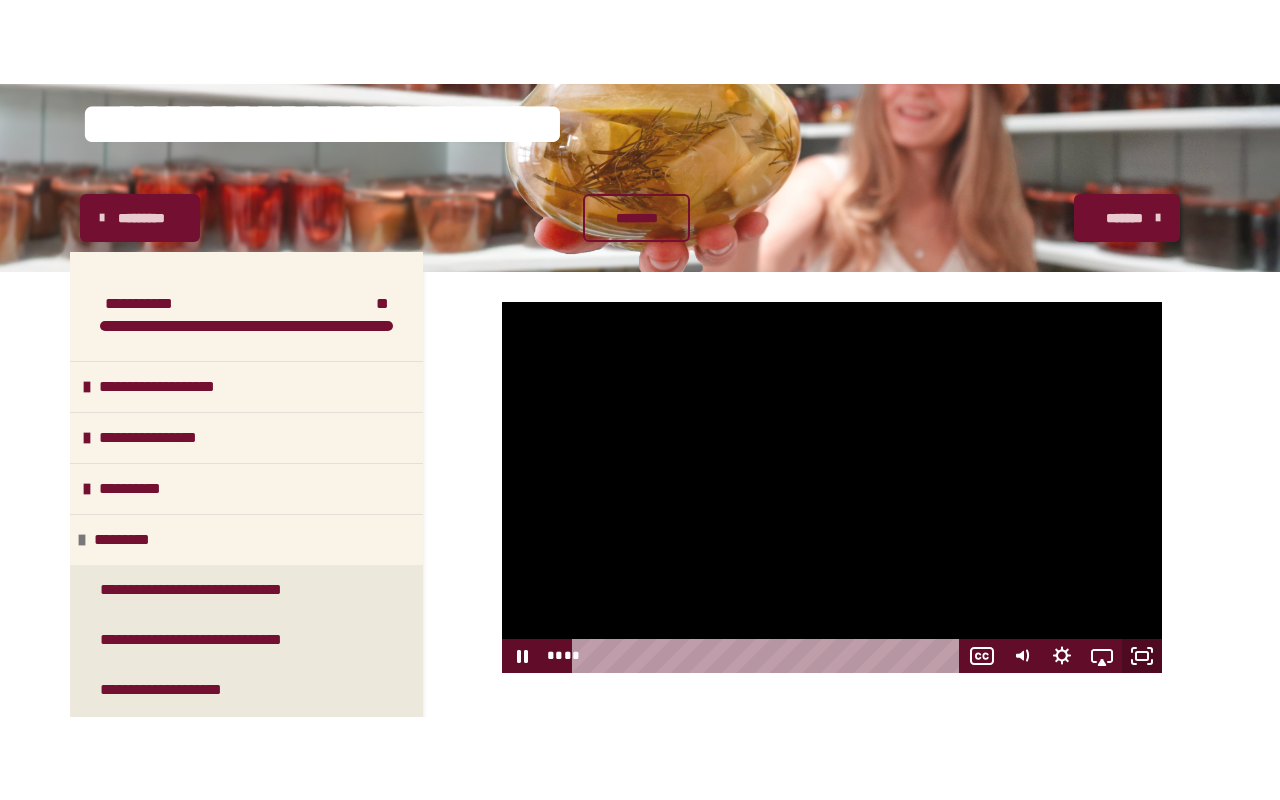 scroll, scrollTop: 0, scrollLeft: 0, axis: both 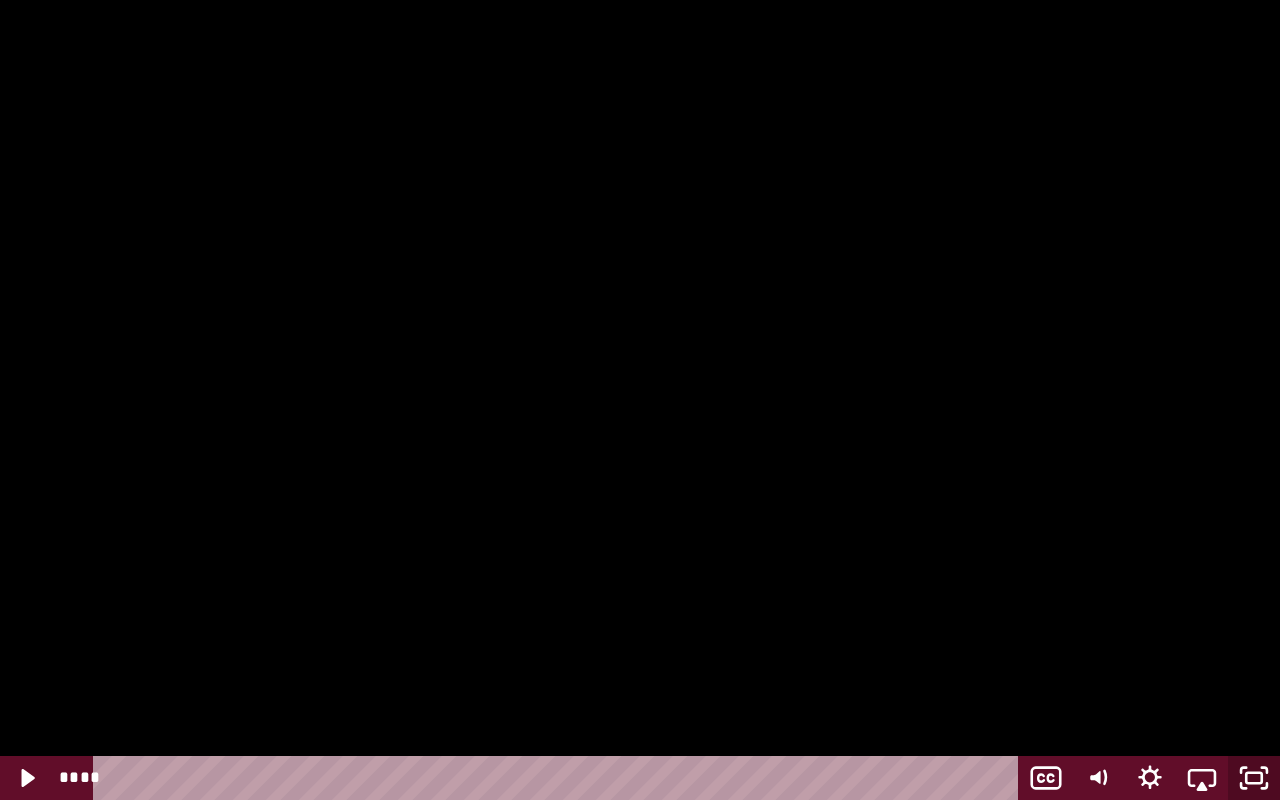click 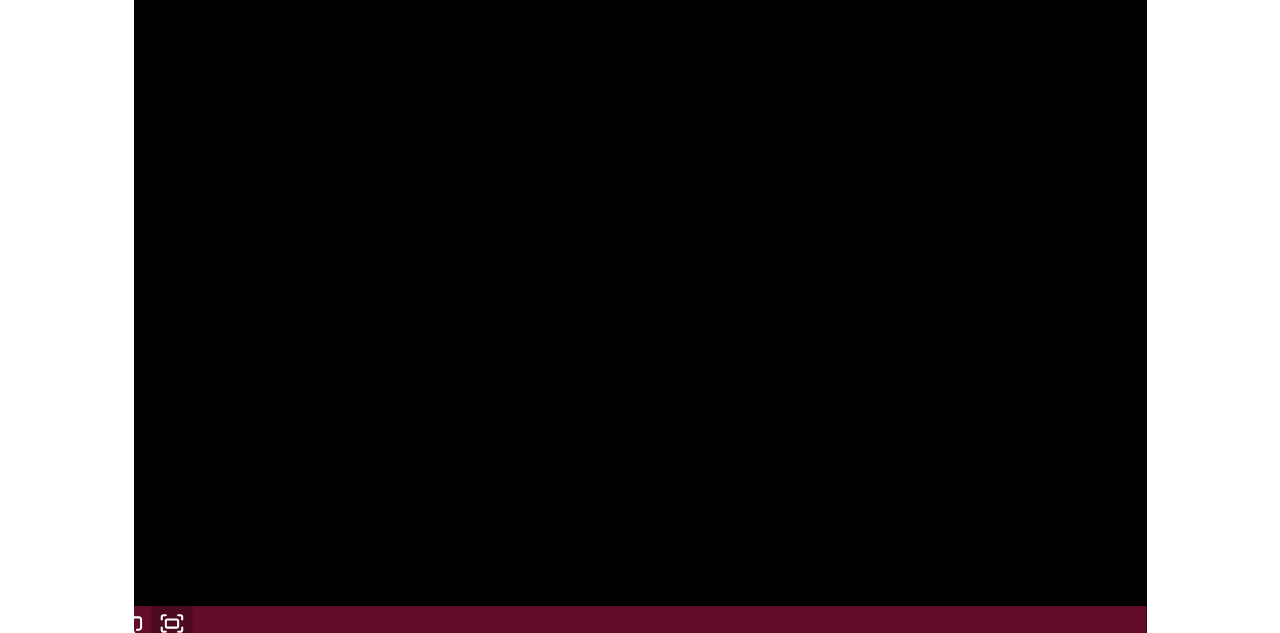 scroll, scrollTop: 200, scrollLeft: 0, axis: vertical 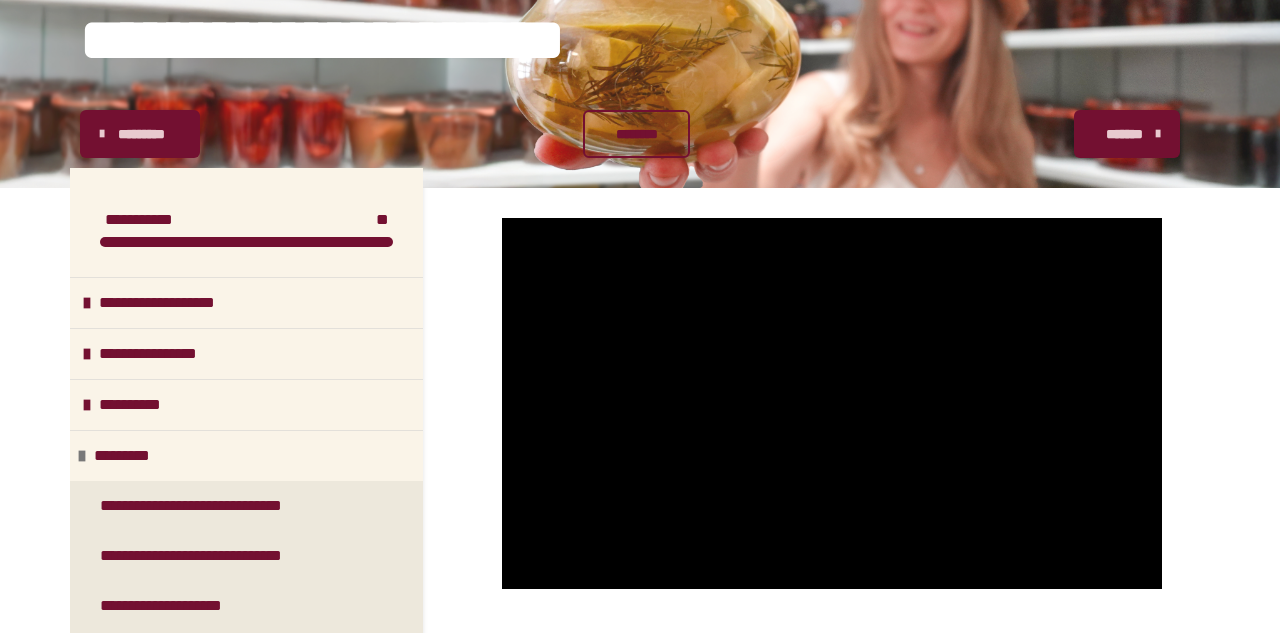 click on "*******" at bounding box center [1125, 134] 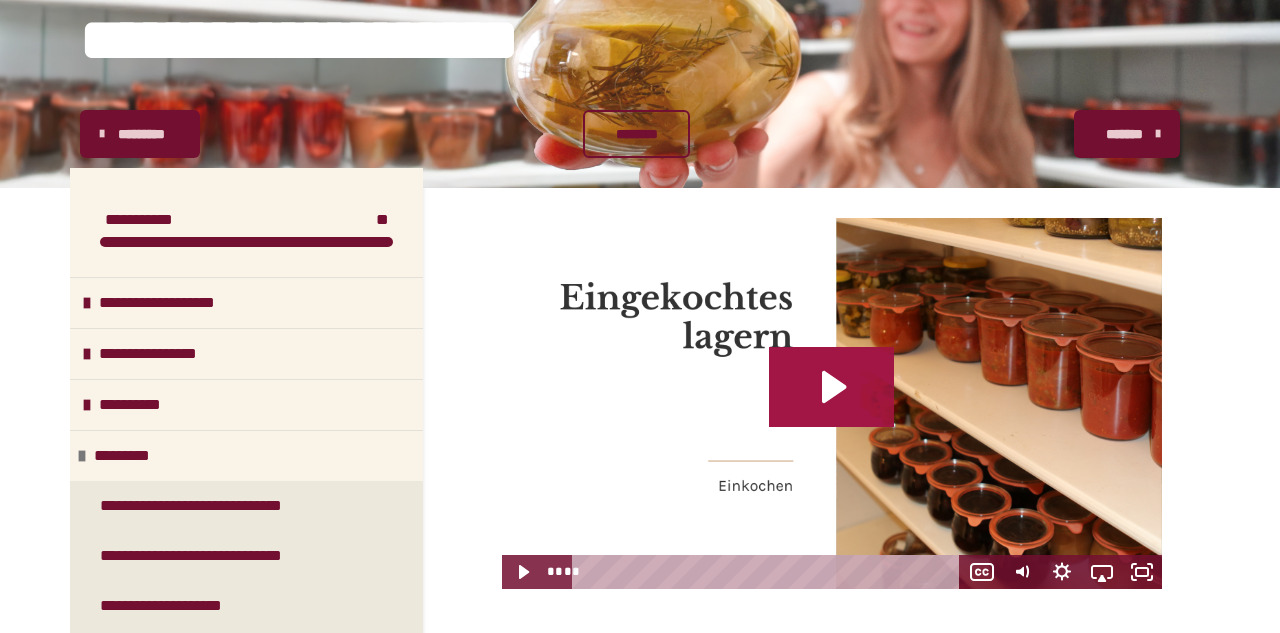 click 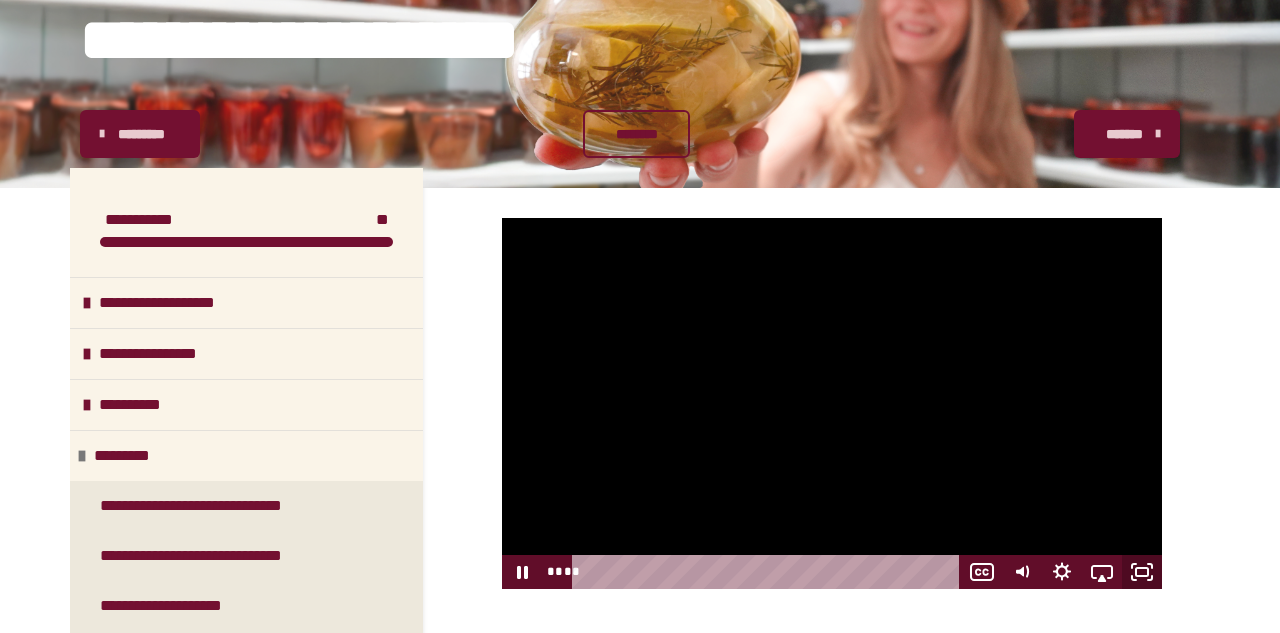 click 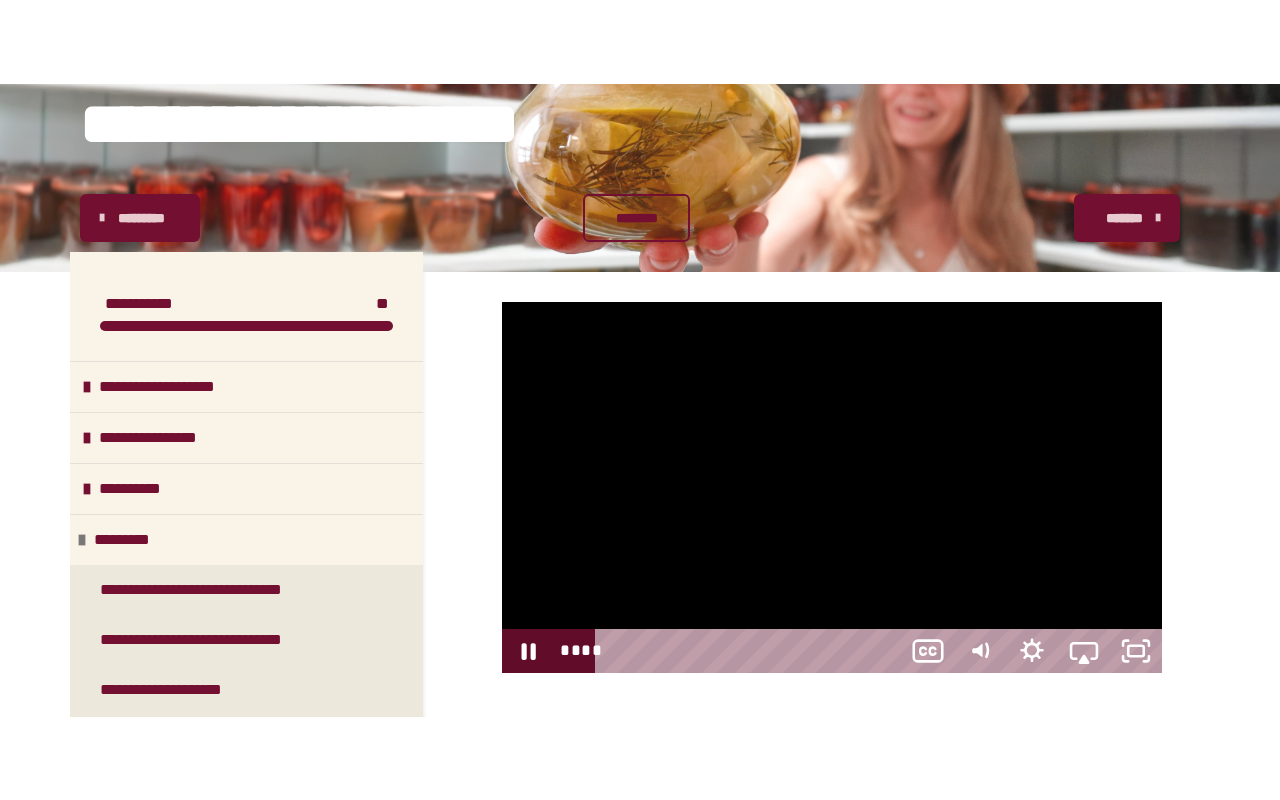 scroll, scrollTop: 0, scrollLeft: 0, axis: both 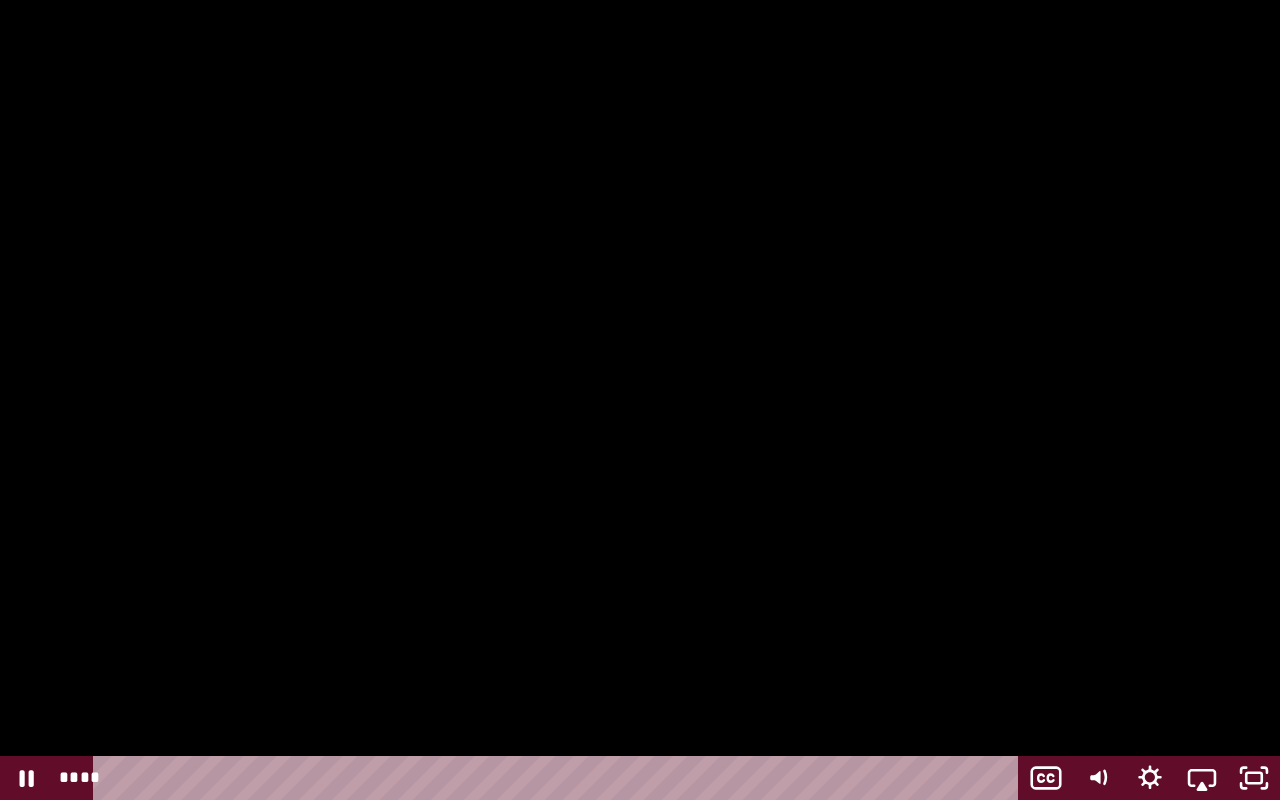 click at bounding box center (640, 400) 